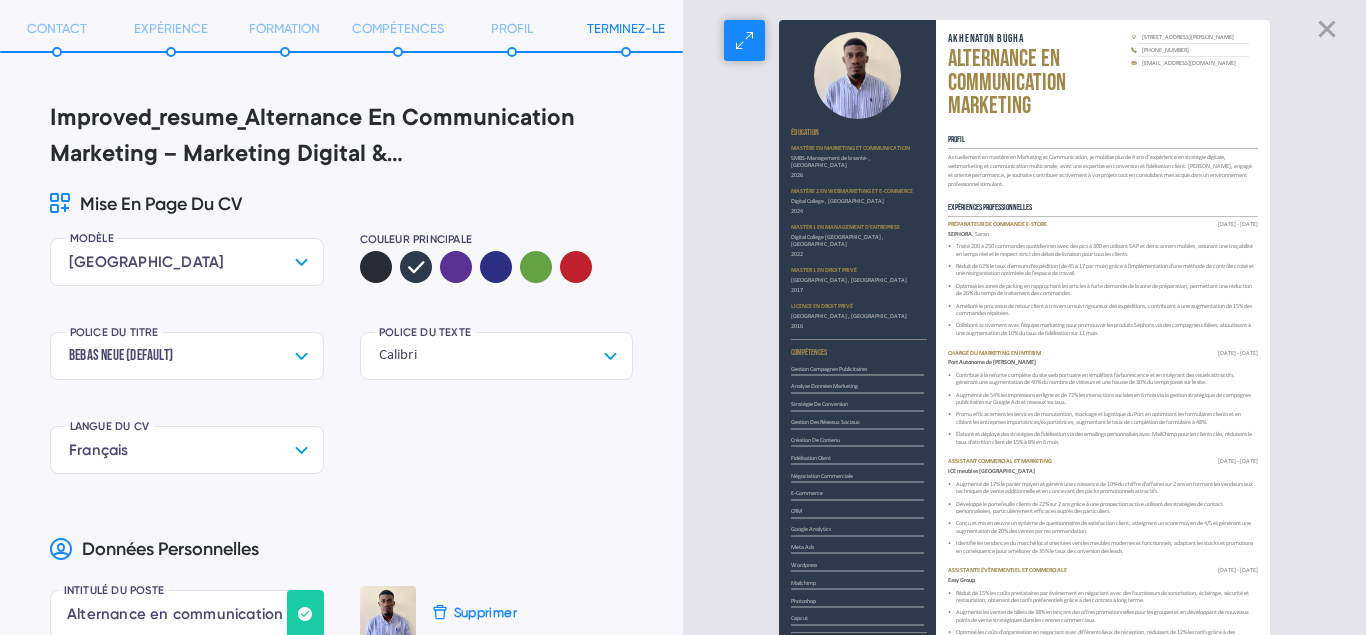 scroll, scrollTop: 0, scrollLeft: 0, axis: both 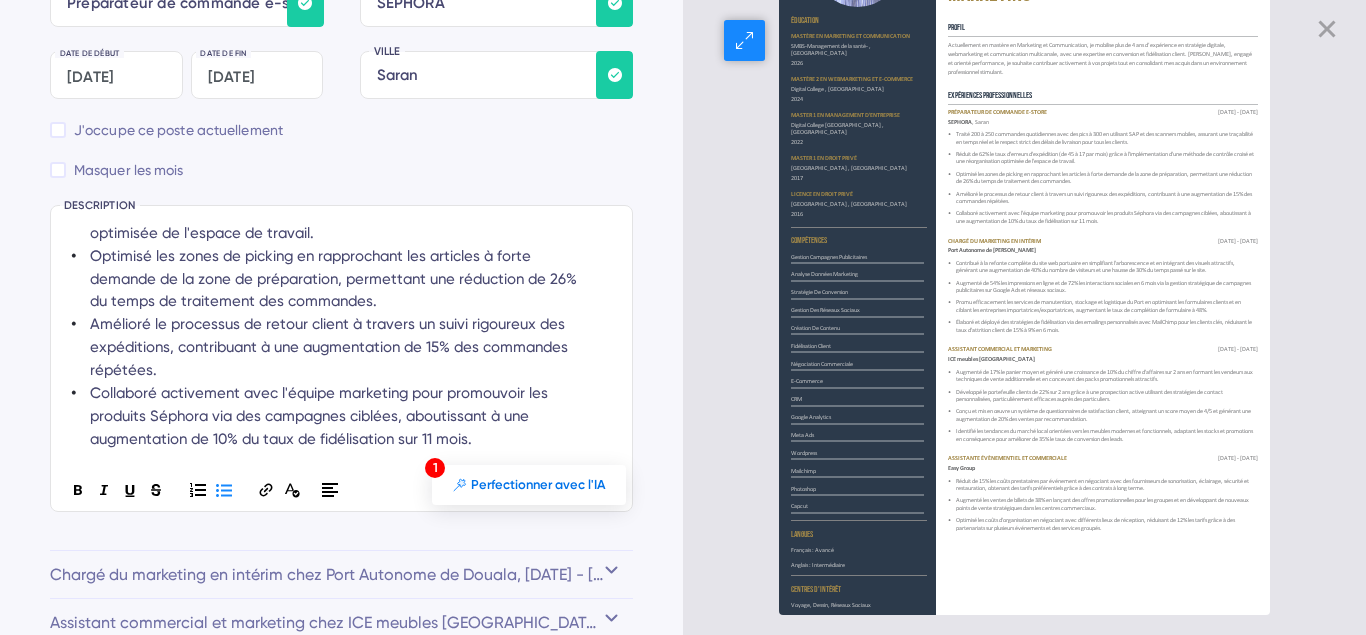 click on "ÉDUCATION Mastère en Marketing et Communication SMBS-Management de la santé- , [GEOGRAPHIC_DATA] 2026 Mastère 2 en Webmarketing et e-[GEOGRAPHIC_DATA] , [GEOGRAPHIC_DATA] 2024 Master 1 en Management d'entreprise Digital College [GEOGRAPHIC_DATA] , [GEOGRAPHIC_DATA] 2022 Master 1 en droit privé [GEOGRAPHIC_DATA] , [GEOGRAPHIC_DATA] 2017 Licence en droit privé [GEOGRAPHIC_DATA]-Soa , [GEOGRAPHIC_DATA] 2016 COMPÉTENCES Gestion campagnes publicitaires Analyse données marketing Stratégie de conversion Gestion des réseaux sociaux Création de contenu Fidélisation client Négociation commerciale E-commerce CRM Google Analytics Meta Ads Wordpress Mailchimp Photoshop Capcut LANGUES Français : Avancé Anglais : Intermédiaire CENTRES D'INTÉRÊT Voyage, Dessin, Réseaux sociaux Akhenaton BUGHA Alternance en communication marketing [STREET_ADDRESS][PERSON_NAME] [PHONE_NUMBER] [EMAIL_ADDRESS][DOMAIN_NAME] PROFIL EXPÉRIENCES PROFESSIONNELLES Préparateur de commande e-store [DATE] - [DATE] SEPHORA , [GEOGRAPHIC_DATA]" at bounding box center (1024, 261) 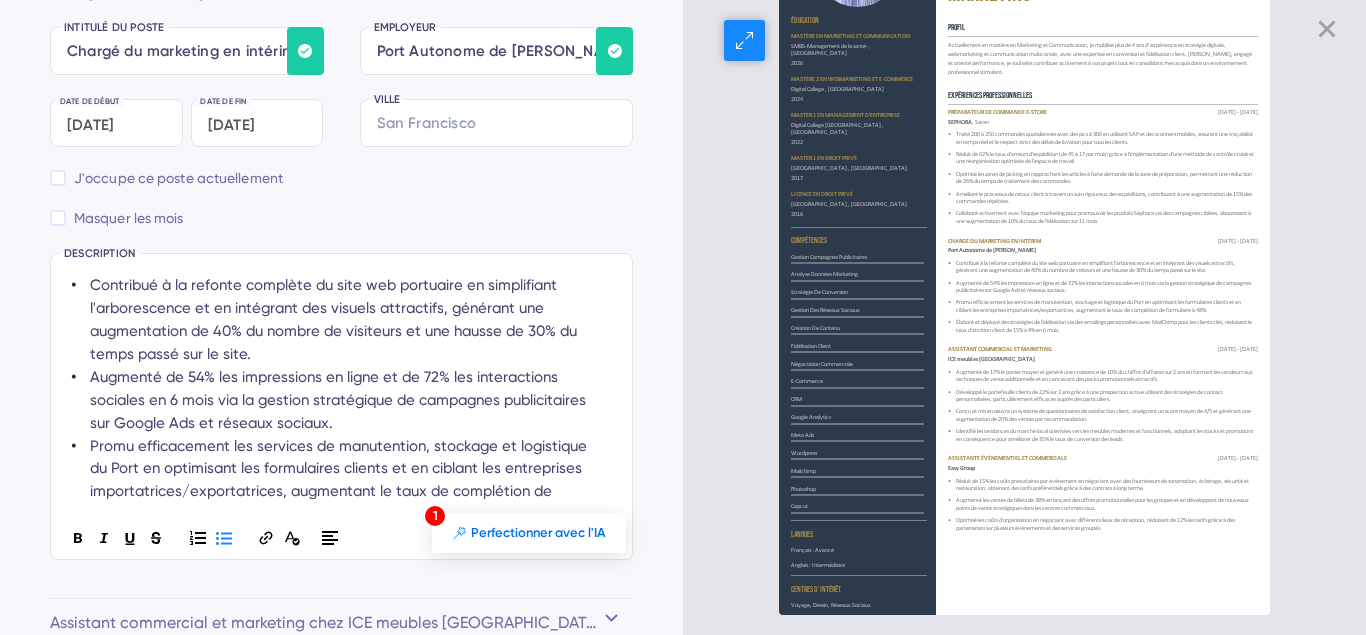 scroll, scrollTop: 3626, scrollLeft: 0, axis: vertical 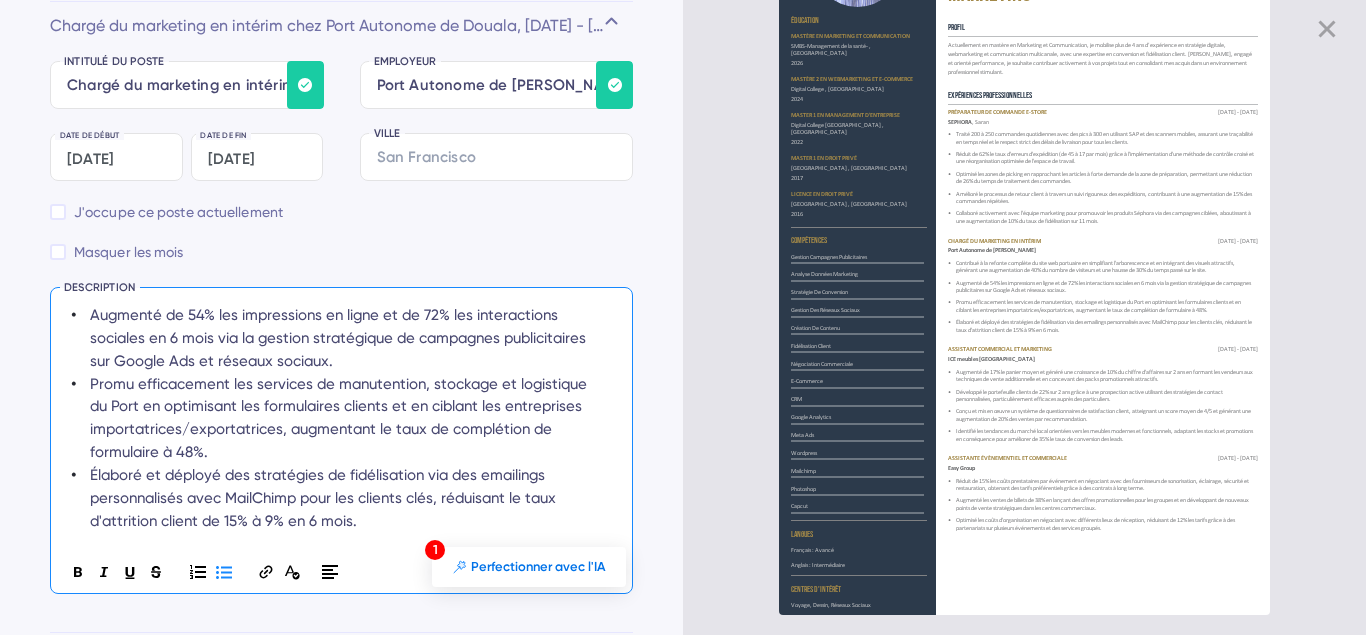 drag, startPoint x: 84, startPoint y: 311, endPoint x: 151, endPoint y: 325, distance: 68.44706 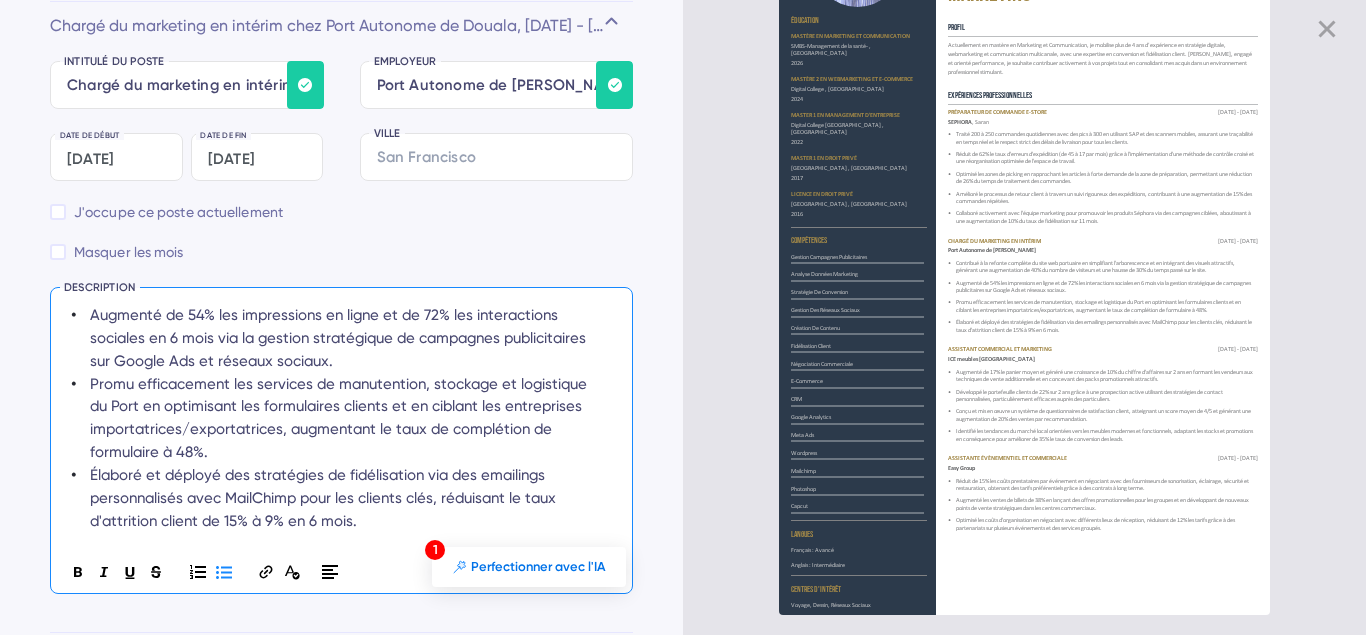 click on "Augmenté de 54% les impressions en ligne et de 72% les interactions sociales en 6 mois via la gestion stratégique de campagnes publicitaires sur Google Ads et réseaux sociaux." at bounding box center (343, 338) 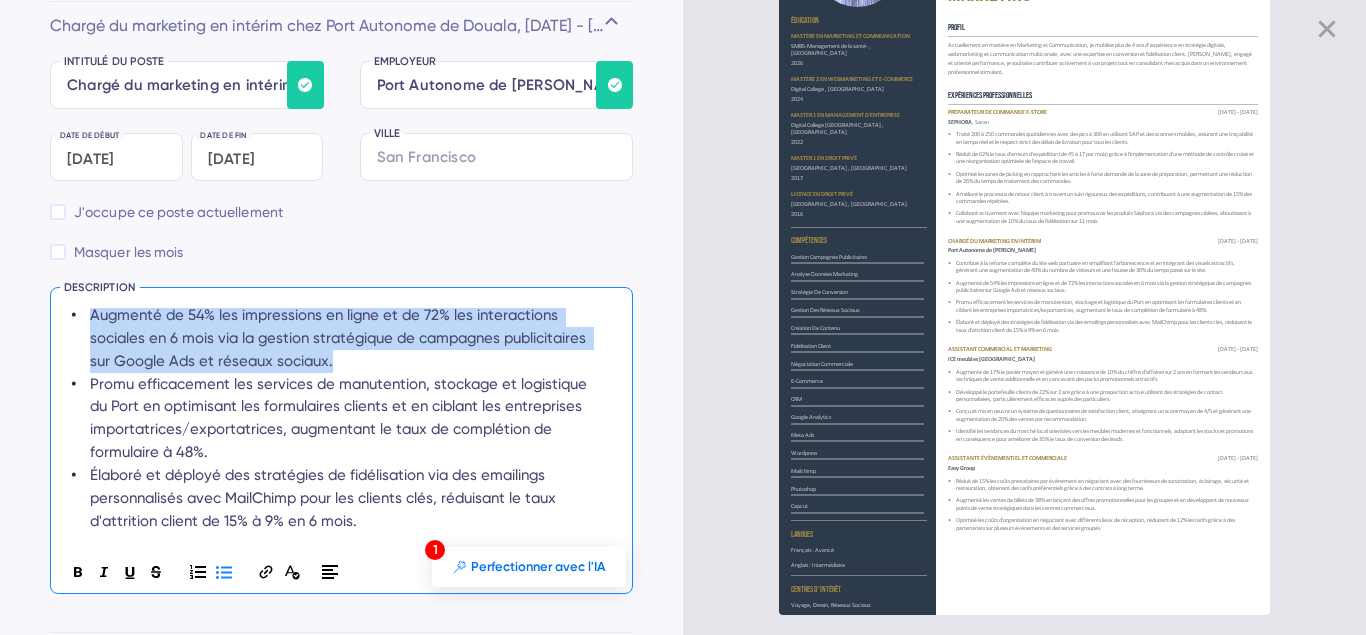 click on "Augmenté de 54% les impressions en ligne et de 72% les interactions sociales en 6 mois via la gestion stratégique de campagnes publicitaires sur Google Ads et réseaux sociaux." at bounding box center [343, 338] 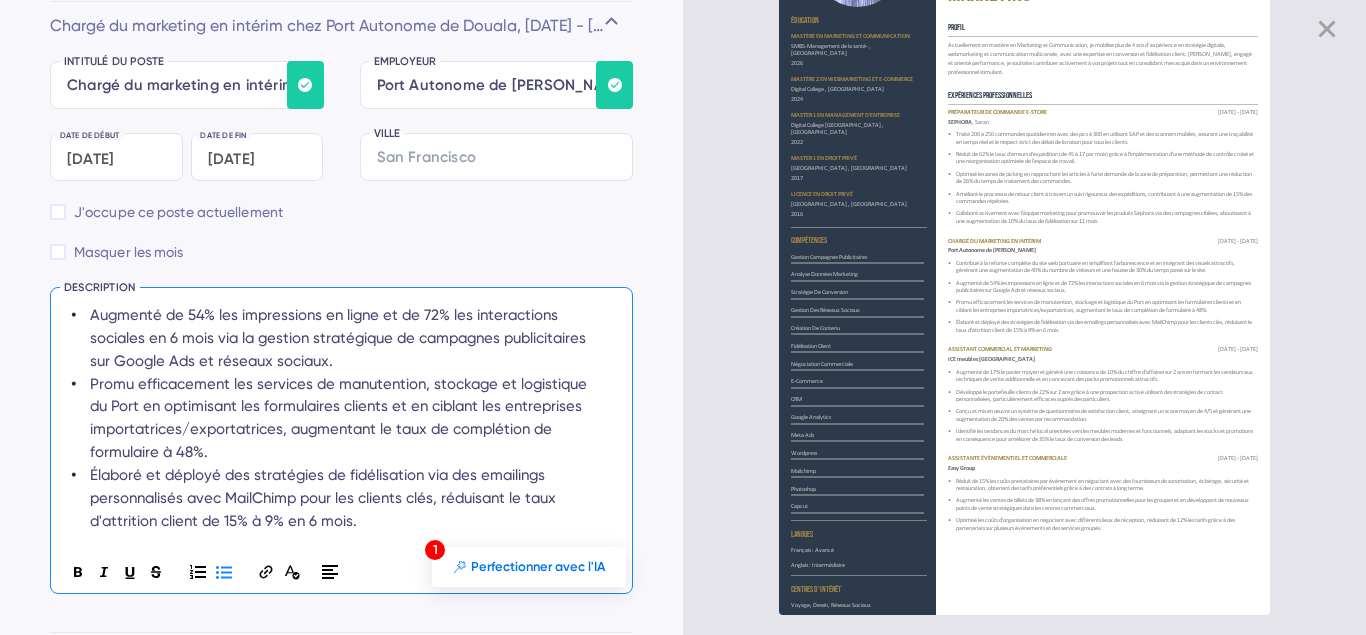 click on "Augmenté de 54% les impressions en ligne et de 72% les interactions sociales en 6 mois via la gestion stratégique de campagnes publicitaires sur Google Ads et réseaux sociaux." at bounding box center [340, 338] 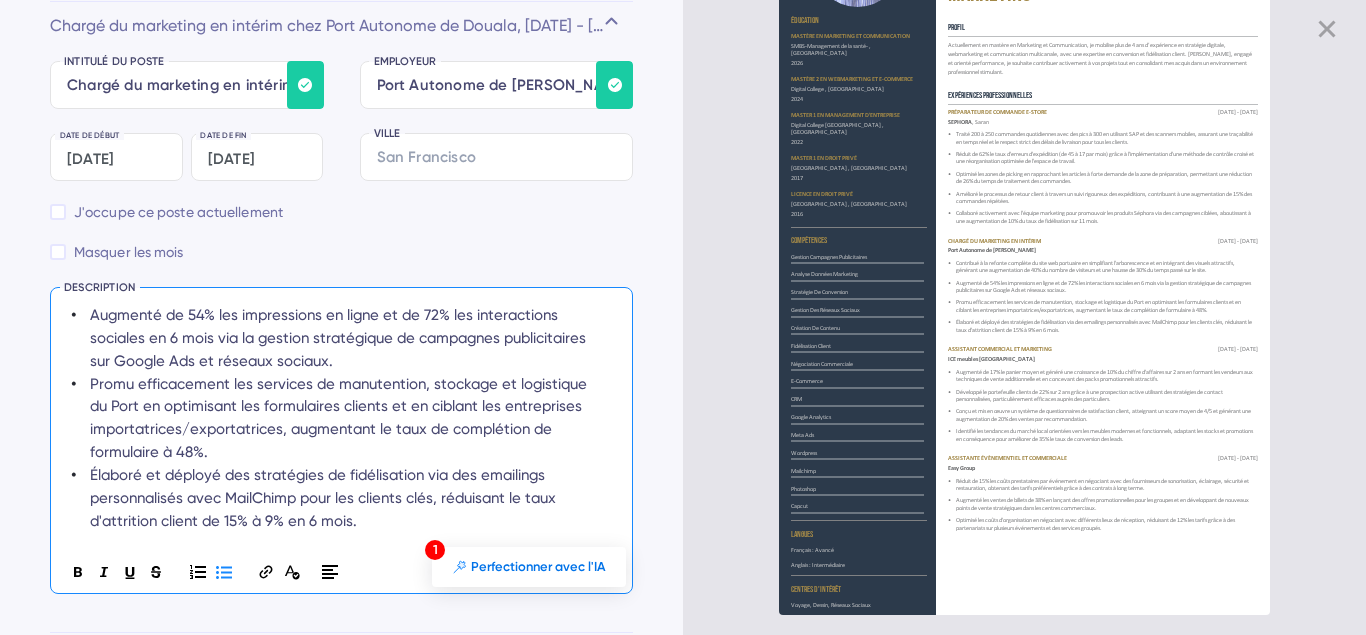 drag, startPoint x: 88, startPoint y: 315, endPoint x: 168, endPoint y: 341, distance: 84.118965 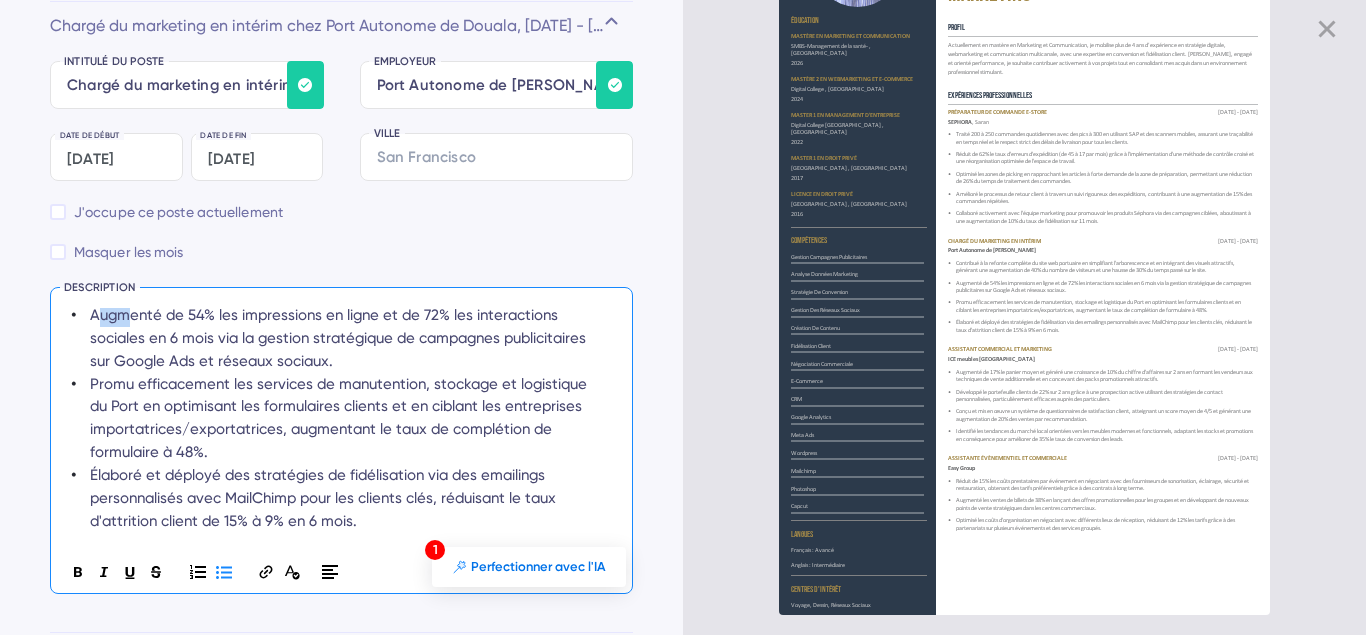 drag, startPoint x: 95, startPoint y: 312, endPoint x: 128, endPoint y: 321, distance: 34.20526 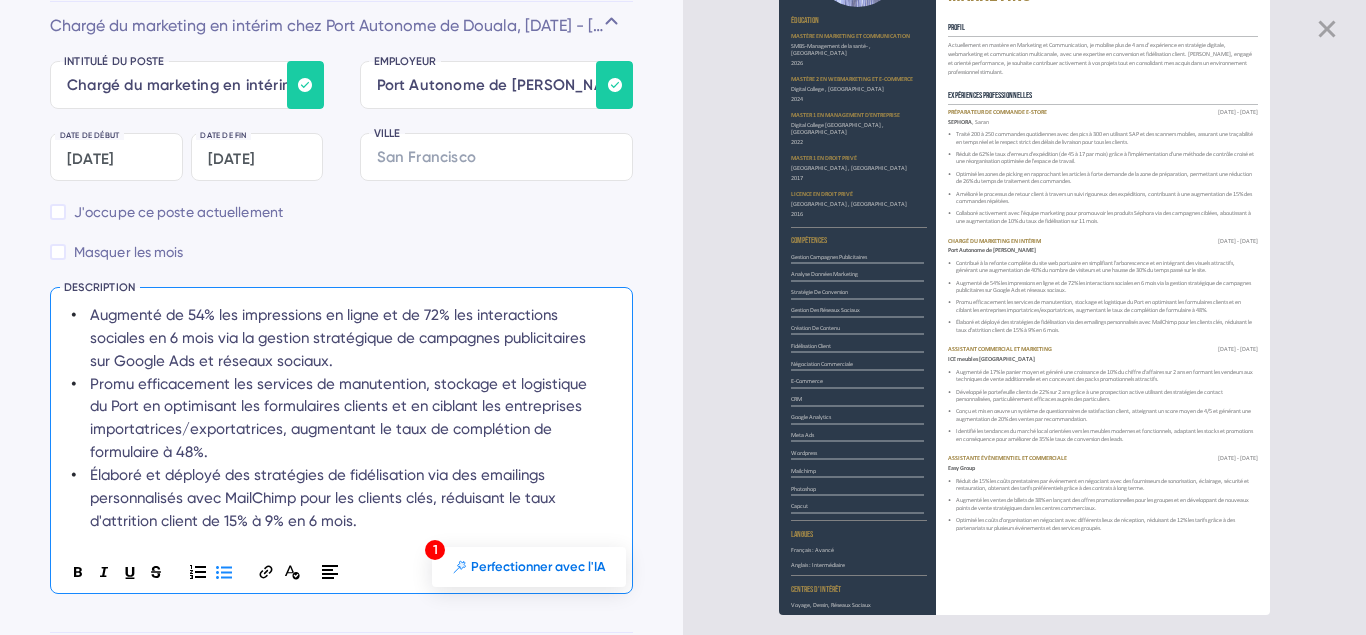 click on "Augmenté de 54% les impressions en ligne et de 72% les interactions sociales en 6 mois via la gestion stratégique de campagnes publicitaires sur Google Ads et réseaux sociaux." at bounding box center (340, 338) 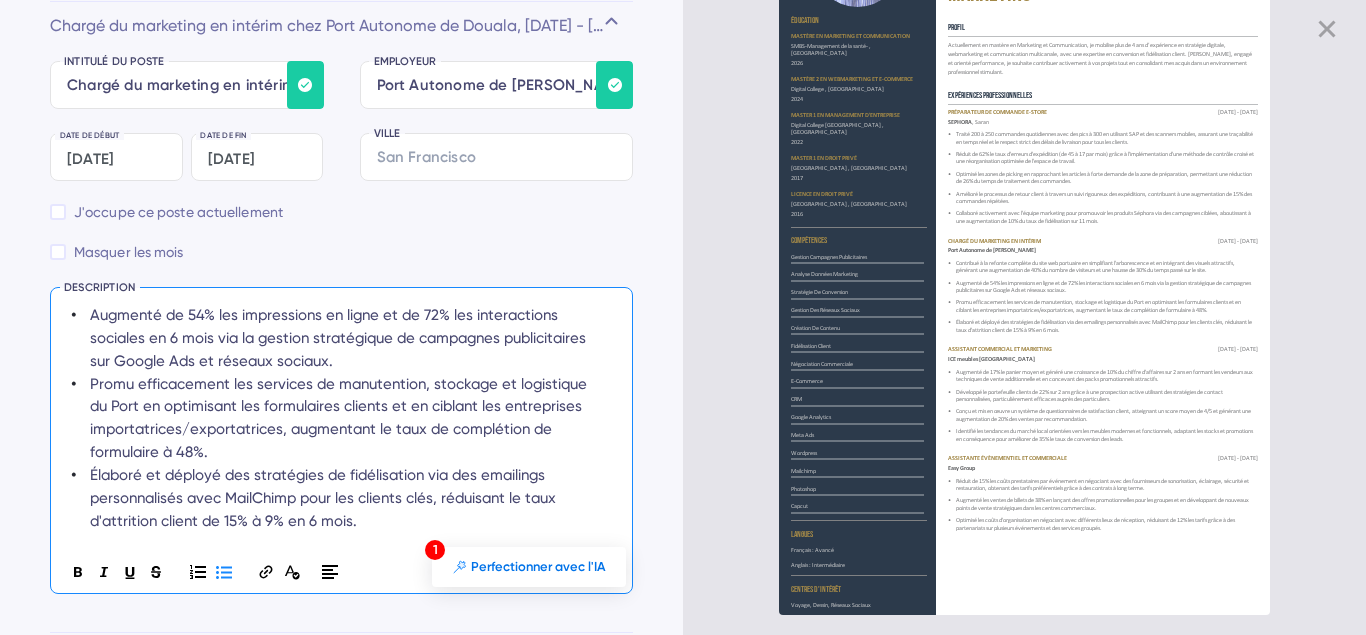 scroll, scrollTop: 94, scrollLeft: 0, axis: vertical 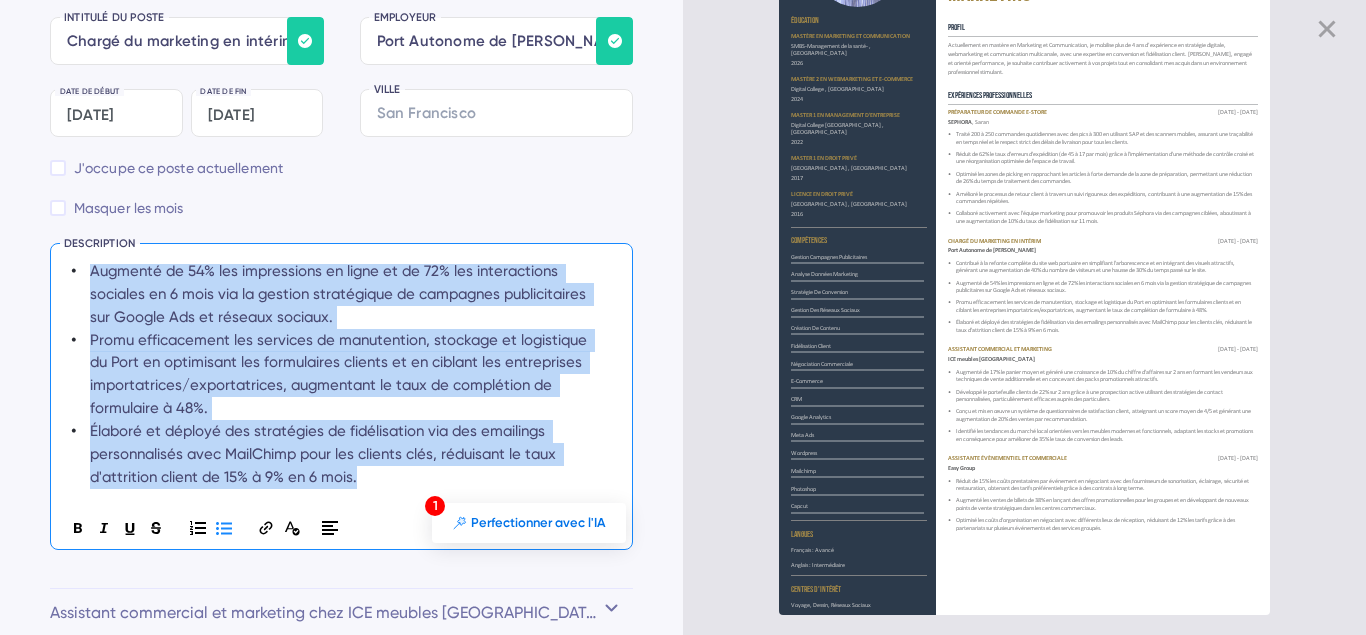 drag, startPoint x: 92, startPoint y: 315, endPoint x: 391, endPoint y: 473, distance: 338.17896 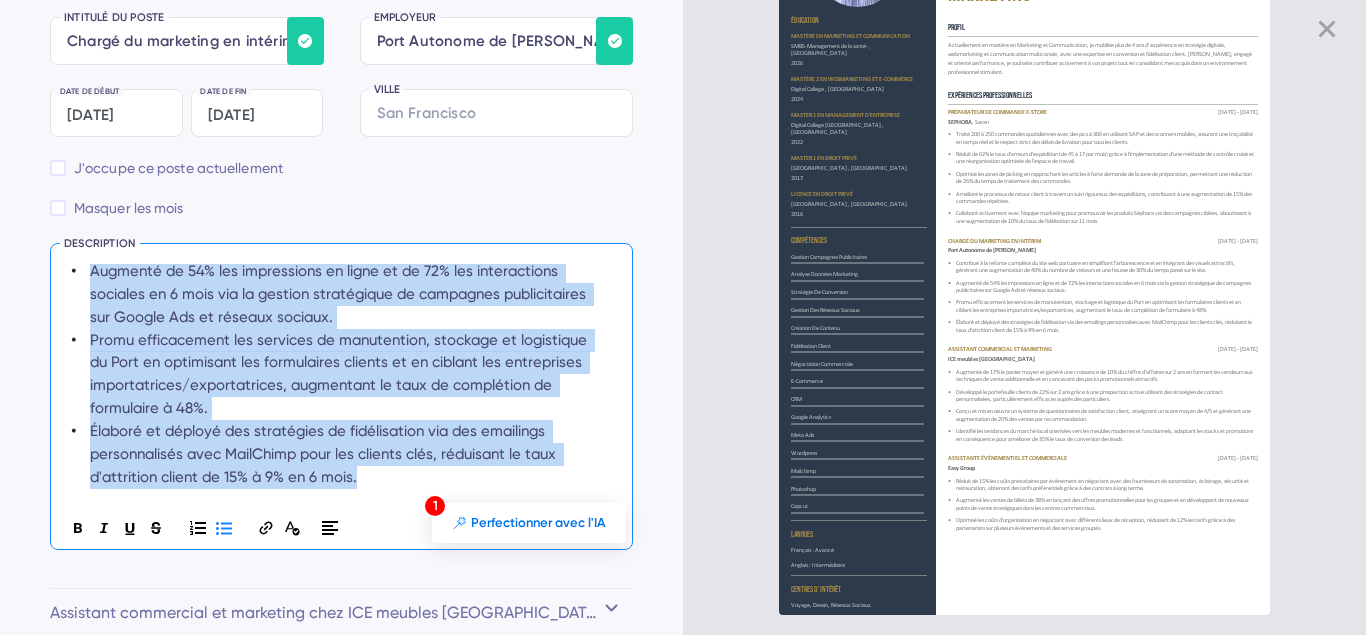 click on "Contribué à la refonte complète du site web portuaire en simplifiant l'arborescence et en intégrant des visuels attractifs, générant une augmentation de 40% du nombre de visiteurs et une hausse de 30% du temps passé sur le site. Augmenté de 54% les impressions en ligne et de 72% les interactions sociales en 6 mois via la gestion stratégique de campagnes publicitaires sur Google Ads et réseaux sociaux. Promu efficacement les services de manutention, stockage et logistique du Port en optimisant les formulaires clients et en ciblant les entreprises importatrices/exportatrices, augmentant le taux de complétion de formulaire à 48%. Élaboré et déployé des stratégies de fidélisation via des emailings personnalisés avec MailChimp pour les clients clés, réduisant le taux d'attrition client de 15% à 9% en 6 mois." at bounding box center [334, 328] 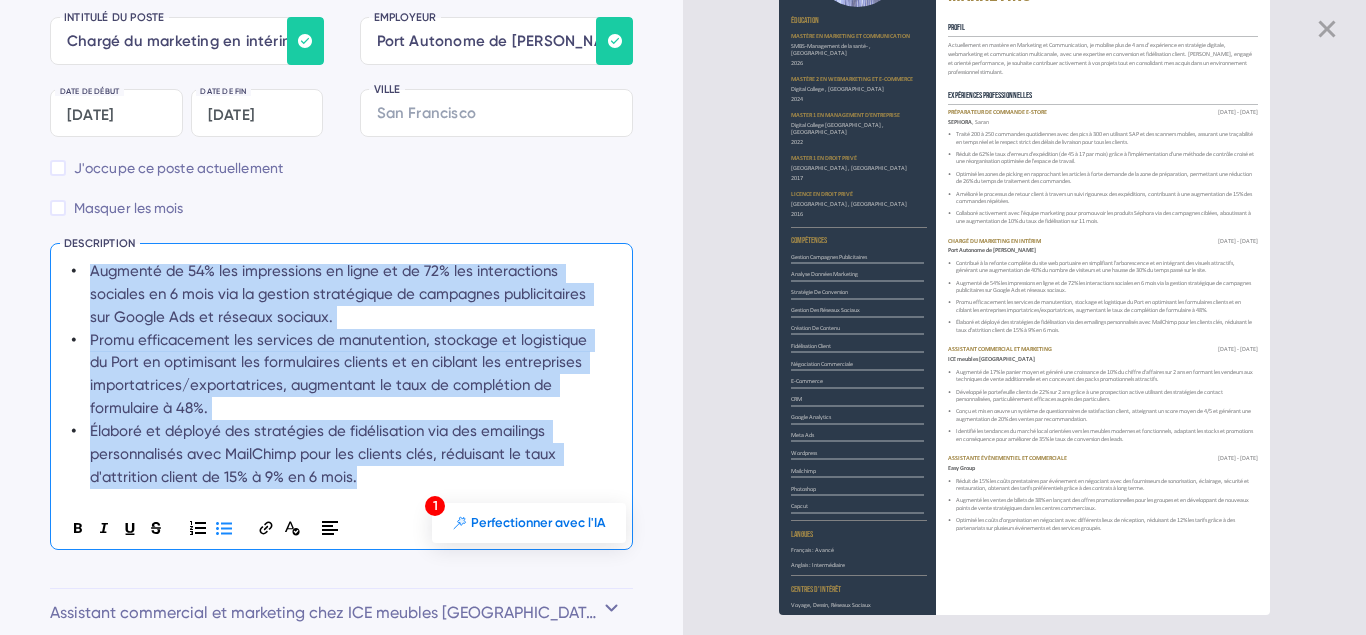 copy on "Augmenté de 54% les impressions en ligne et de 72% les interactions sociales en 6 mois via la gestion stratégique de campagnes publicitaires sur Google Ads et réseaux sociaux. Promu efficacement les services de manutention, stockage et logistique du Port en optimisant les formulaires clients et en ciblant les entreprises importatrices/exportatrices, augmentant le taux de complétion de formulaire à 48%. Élaboré et déployé des stratégies de fidélisation via des emailings personnalisés avec MailChimp pour les clients clés, réduisant le taux d'attrition client de 15% à 9% en 6 mois." 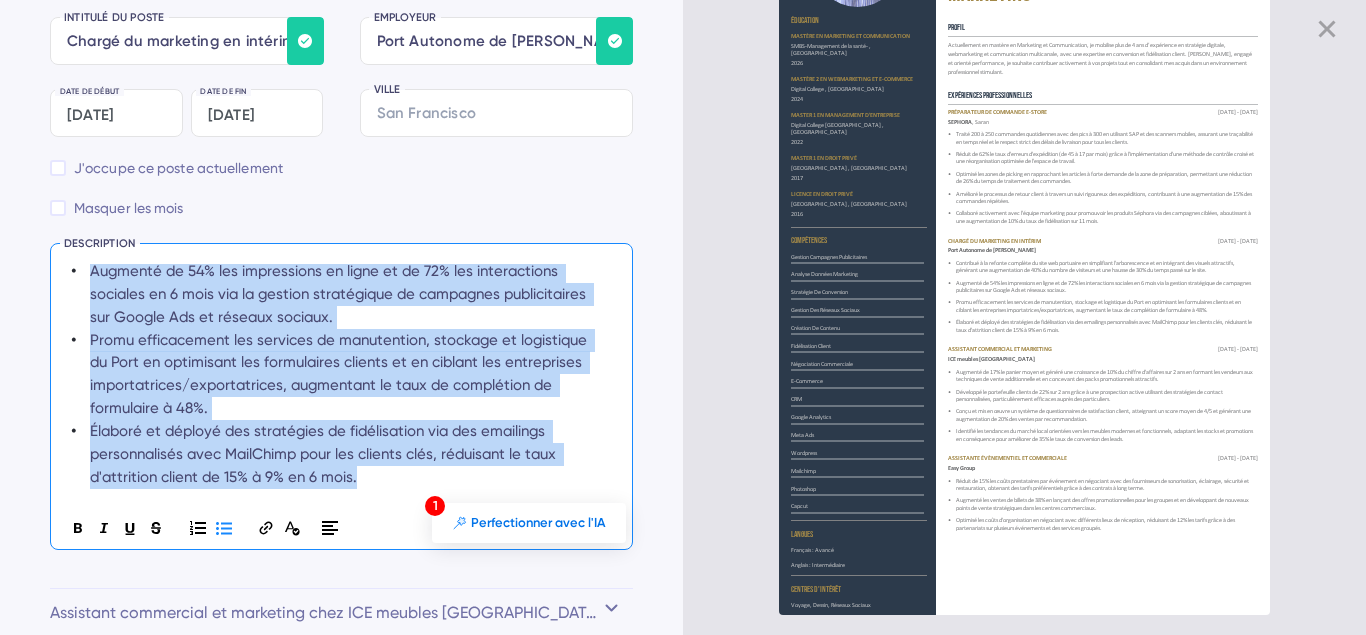 scroll, scrollTop: 3073, scrollLeft: 0, axis: vertical 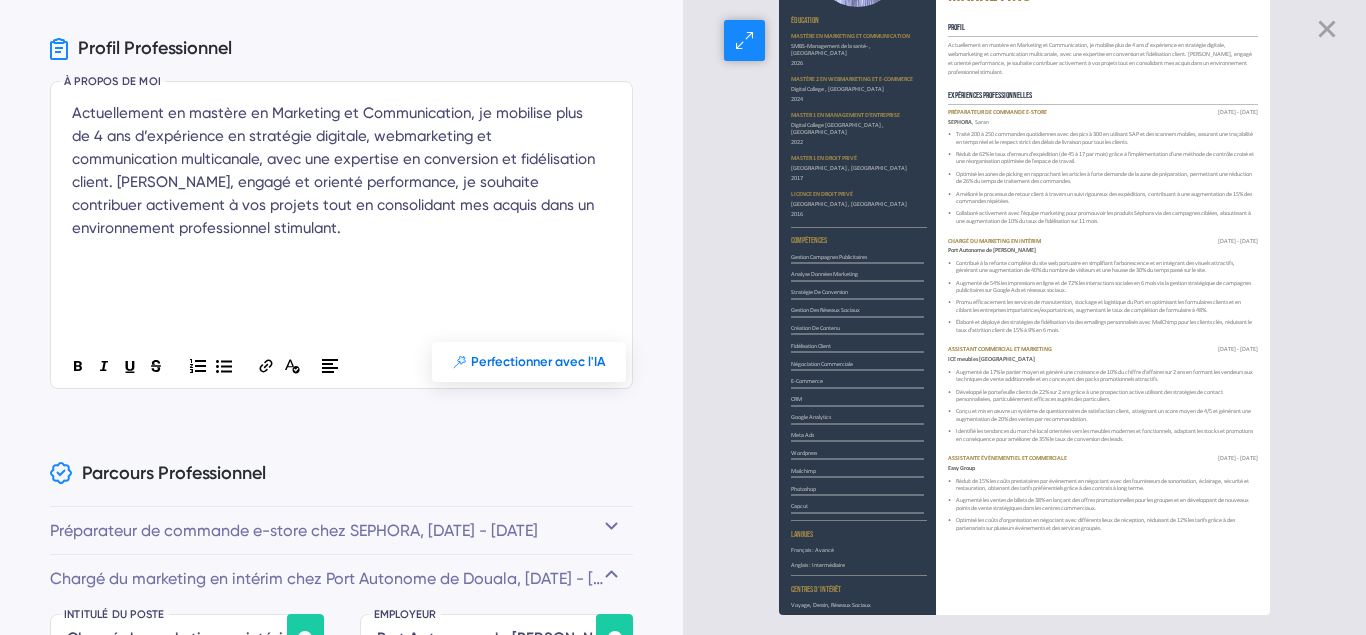 click on "Augmenté de 17% le panier moyen et généré une croissance de 10% du chiffre d'affaires sur 2 ans en formant les vendeurs aux techniques de vente additionnelle et en concevant des packs promotionnels attractifs." at bounding box center [1104, 376] 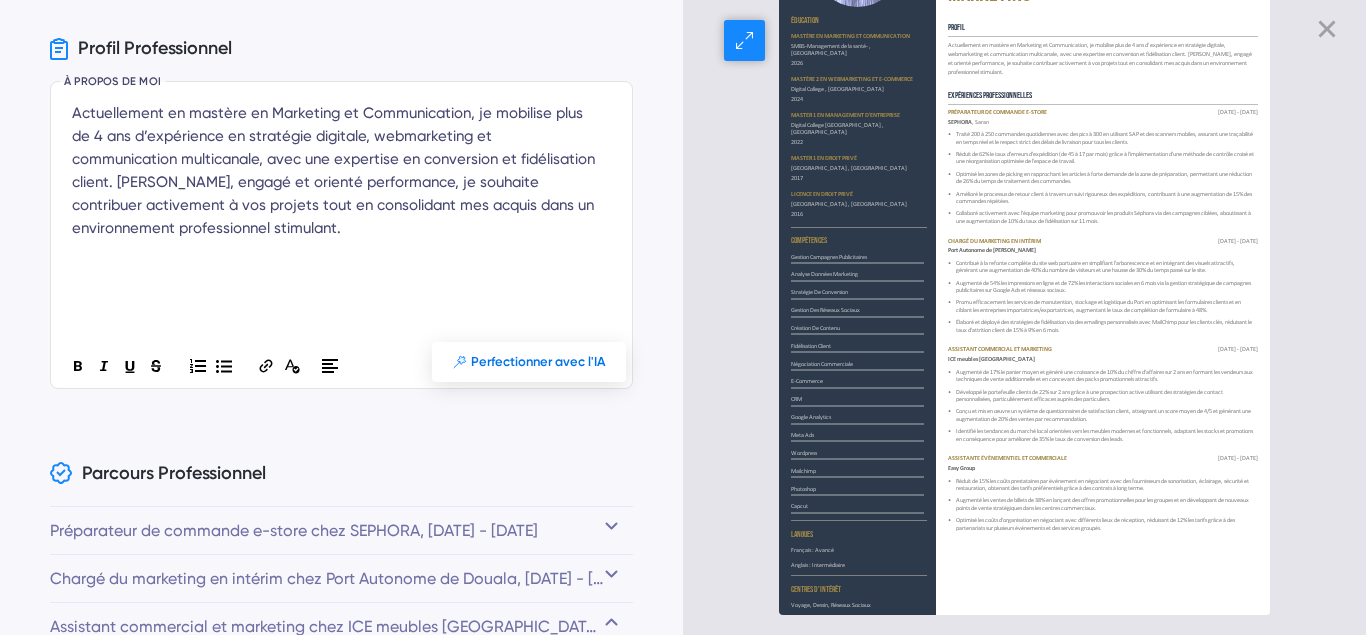 scroll, scrollTop: 3674, scrollLeft: 0, axis: vertical 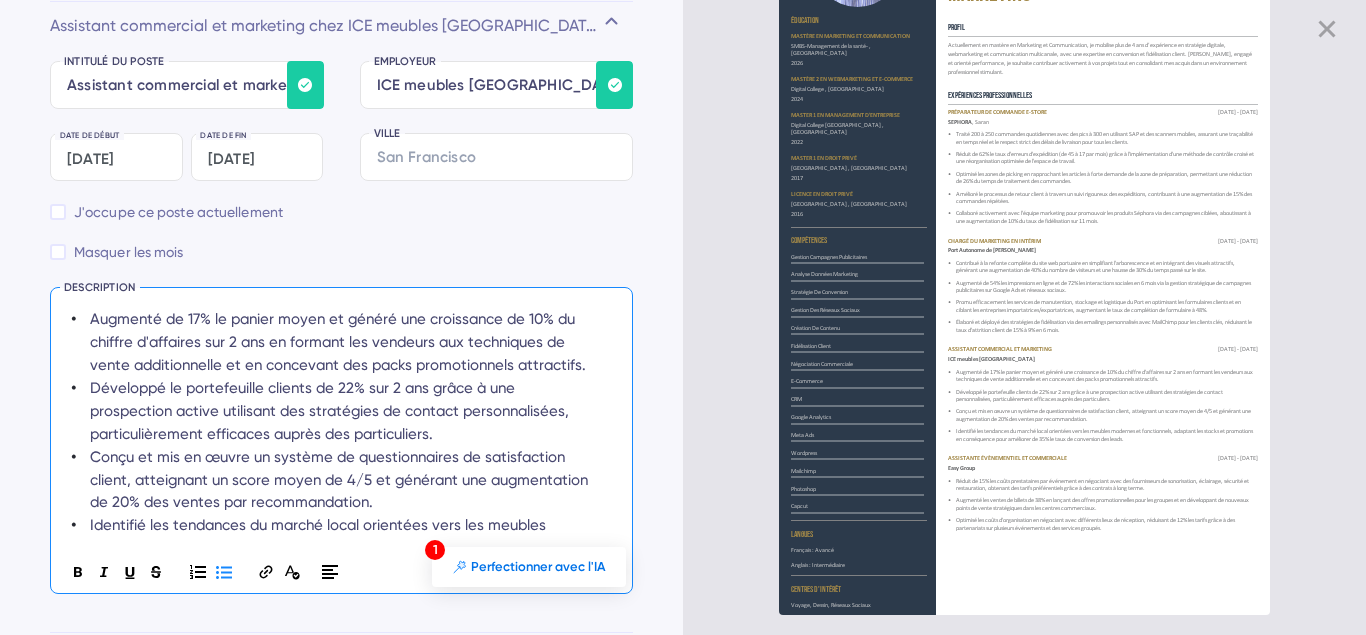 drag, startPoint x: 85, startPoint y: 313, endPoint x: 159, endPoint y: 346, distance: 81.02469 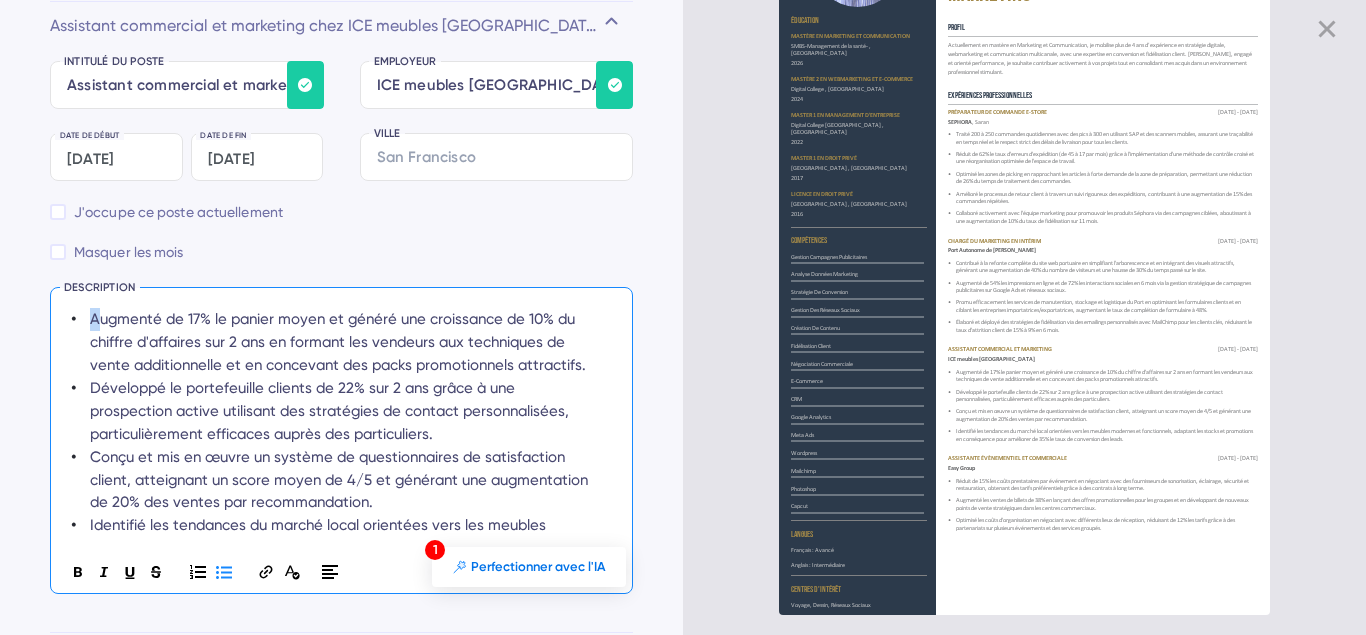 drag, startPoint x: 97, startPoint y: 316, endPoint x: 84, endPoint y: 321, distance: 13.928389 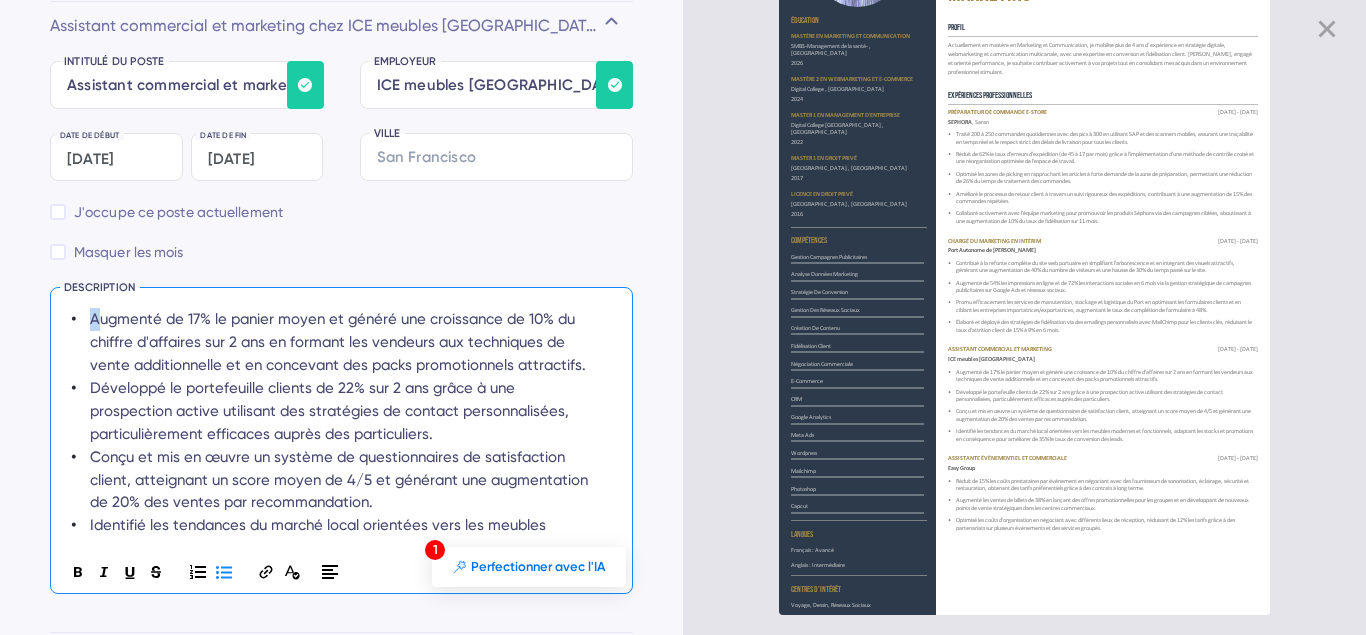 click on "Augmenté de 17% le panier moyen et généré une croissance de 10% du chiffre d'affaires sur 2 ans en formant les vendeurs aux techniques de vente additionnelle et en concevant des packs promotionnels attractifs." at bounding box center (343, 342) 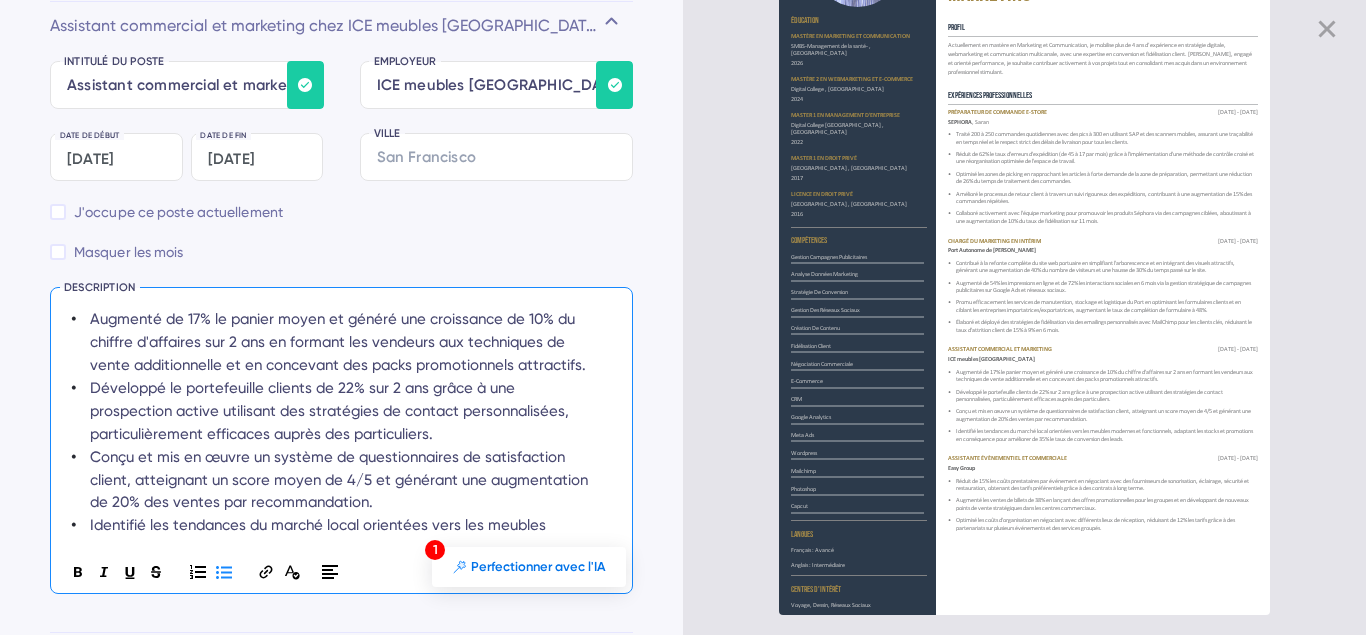 drag, startPoint x: 89, startPoint y: 321, endPoint x: 128, endPoint y: 339, distance: 42.953465 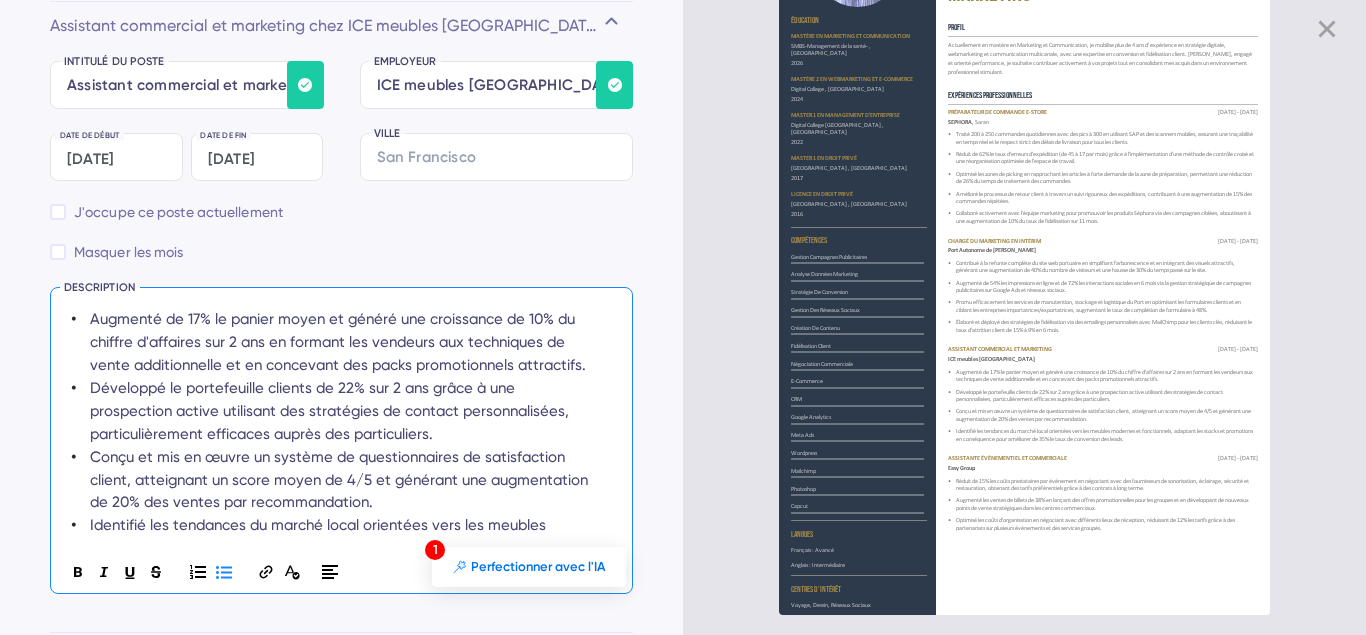 click on "Augmenté de 17% le panier moyen et généré une croissance de 10% du chiffre d'affaires sur 2 ans en formant les vendeurs aux techniques de vente additionnelle et en concevant des packs promotionnels attractifs." at bounding box center (343, 342) 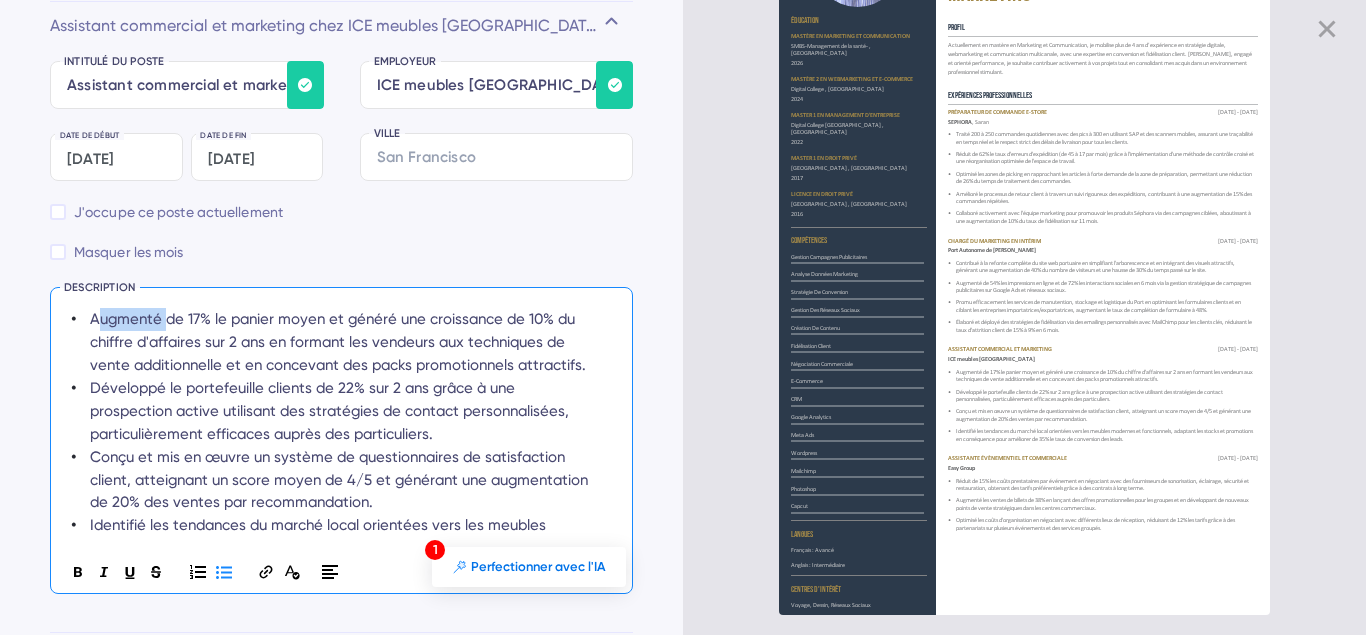drag, startPoint x: 99, startPoint y: 317, endPoint x: 166, endPoint y: 318, distance: 67.00746 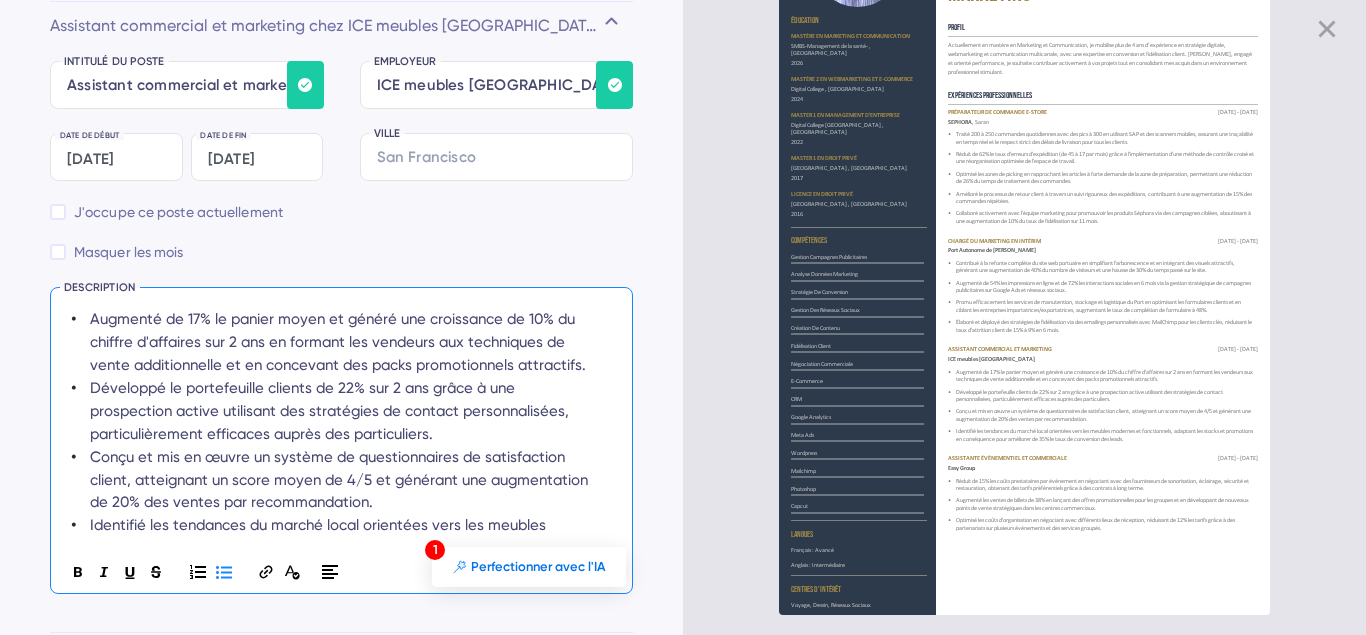 click on "Augmenté de 17% le panier moyen et généré une croissance de 10% du chiffre d'affaires sur 2 ans en formant les vendeurs aux techniques de vente additionnelle et en concevant des packs promotionnels attractifs." at bounding box center (343, 342) 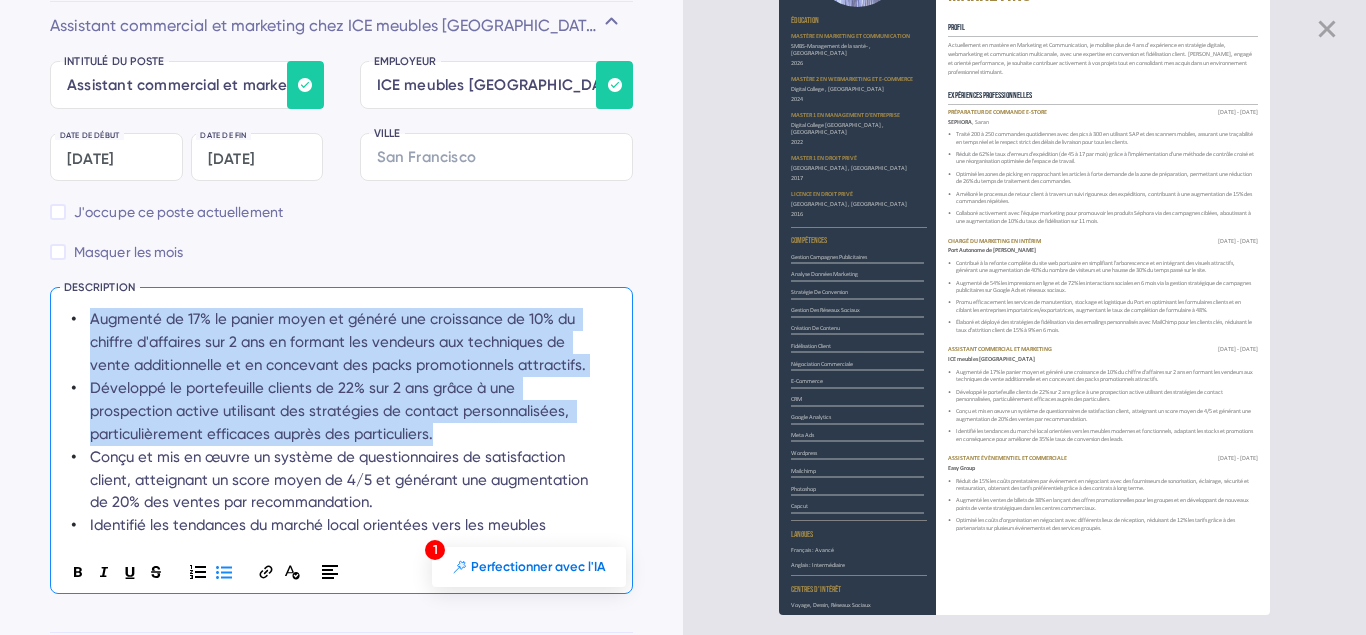 scroll, scrollTop: 50, scrollLeft: 0, axis: vertical 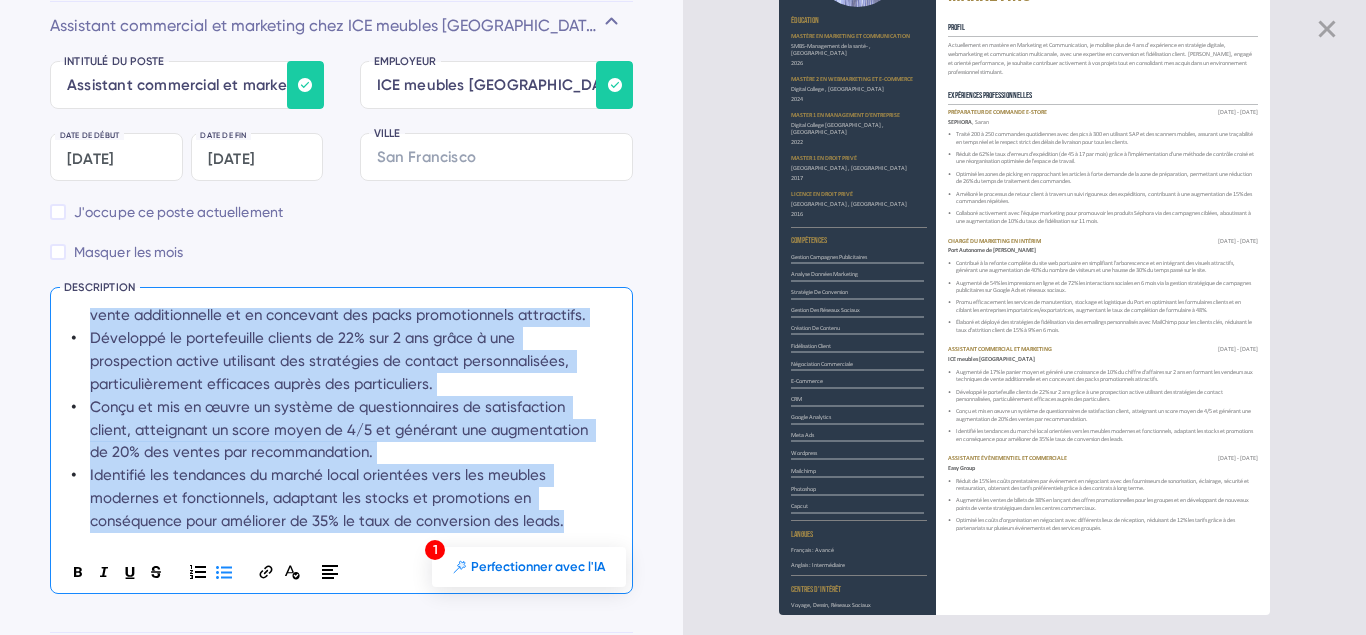 drag, startPoint x: 90, startPoint y: 316, endPoint x: 606, endPoint y: 552, distance: 567.40814 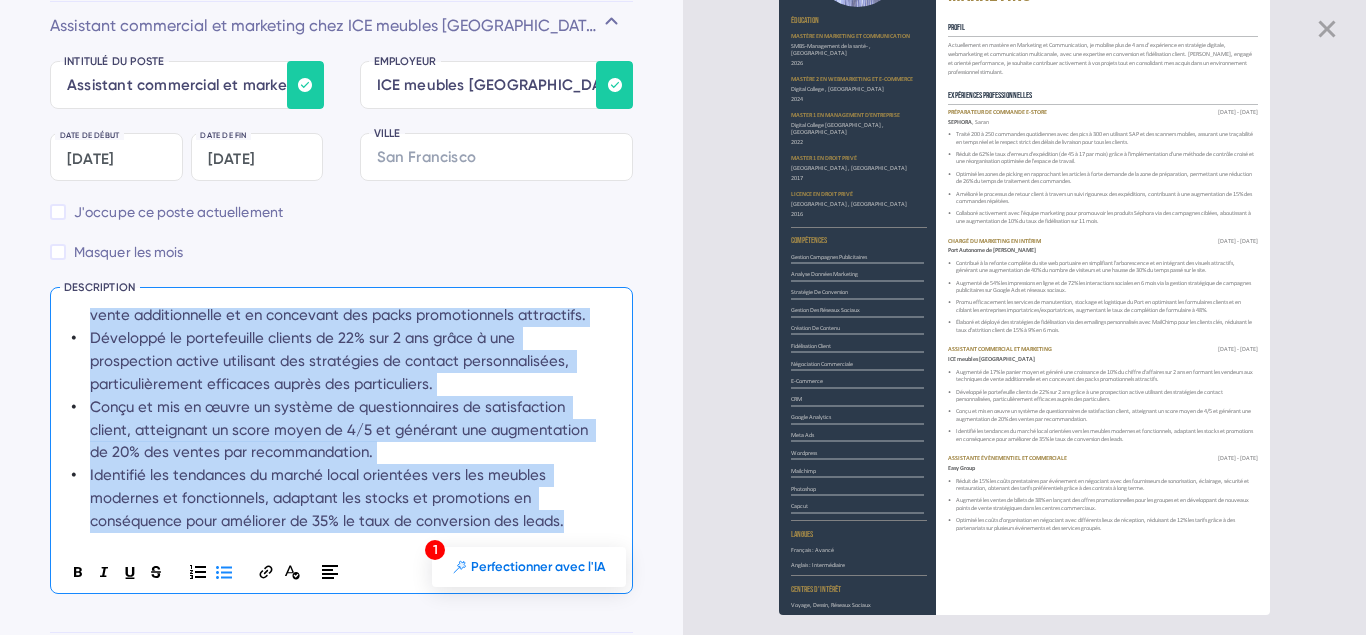 click on "Augmenté de 17% le panier moyen et généré une croissance de 10% du chiffre d'affaires sur 2 ans en formant les vendeurs aux techniques de vente additionnelle et en concevant des packs promotionnels attractifs. Développé le portefeuille clients de 22% sur 2 ans grâce à une prospection active utilisant des stratégies de contact personnalisées, particulièrement efficaces auprès des particuliers. Conçu et mis en œuvre un système de questionnaires de satisfaction client, atteignant un score moyen de 4/5 et générant une augmentation de 20% des ventes par recommandation. Identifié les tendances du marché local orientées vers les meubles modernes et fonctionnels, adaptant les stocks et promotions en conséquence pour améliorer de 35% le taux de conversion des leads." at bounding box center (334, 420) 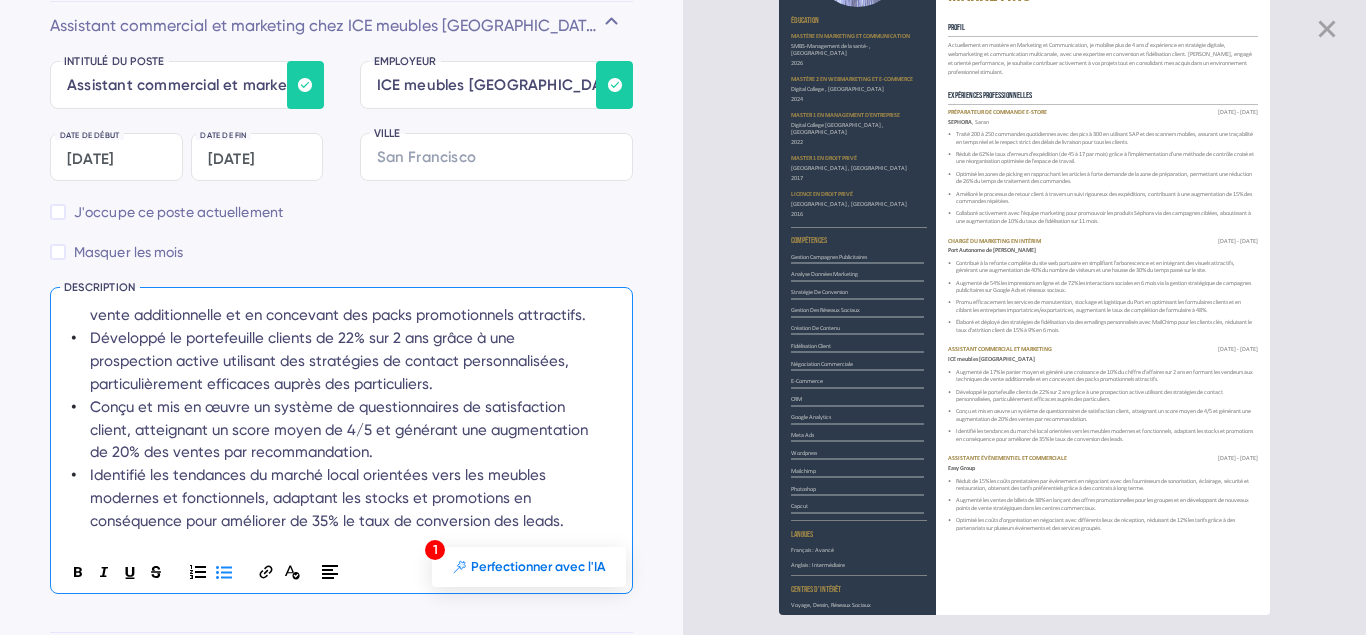 click on "Conçu et mis en œuvre un système de questionnaires de satisfaction client, atteignant un score moyen de 4/5 et générant une augmentation de 20% des ventes par recommandation." at bounding box center (341, 430) 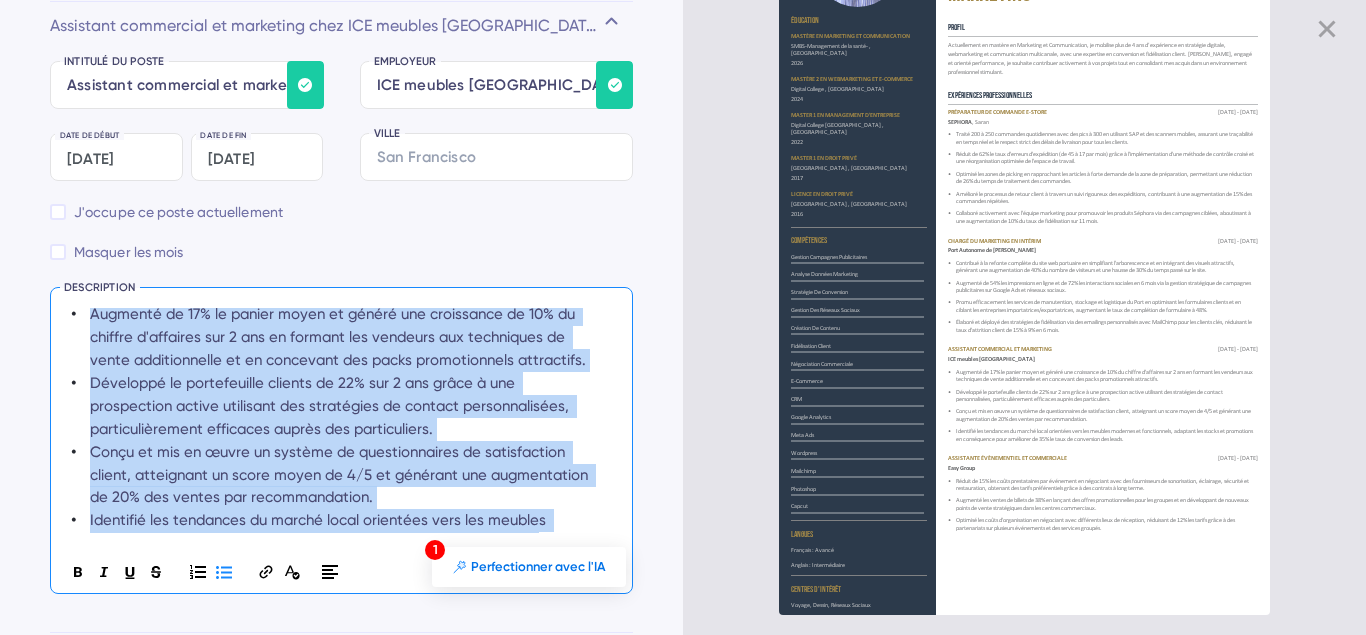 scroll, scrollTop: 0, scrollLeft: 0, axis: both 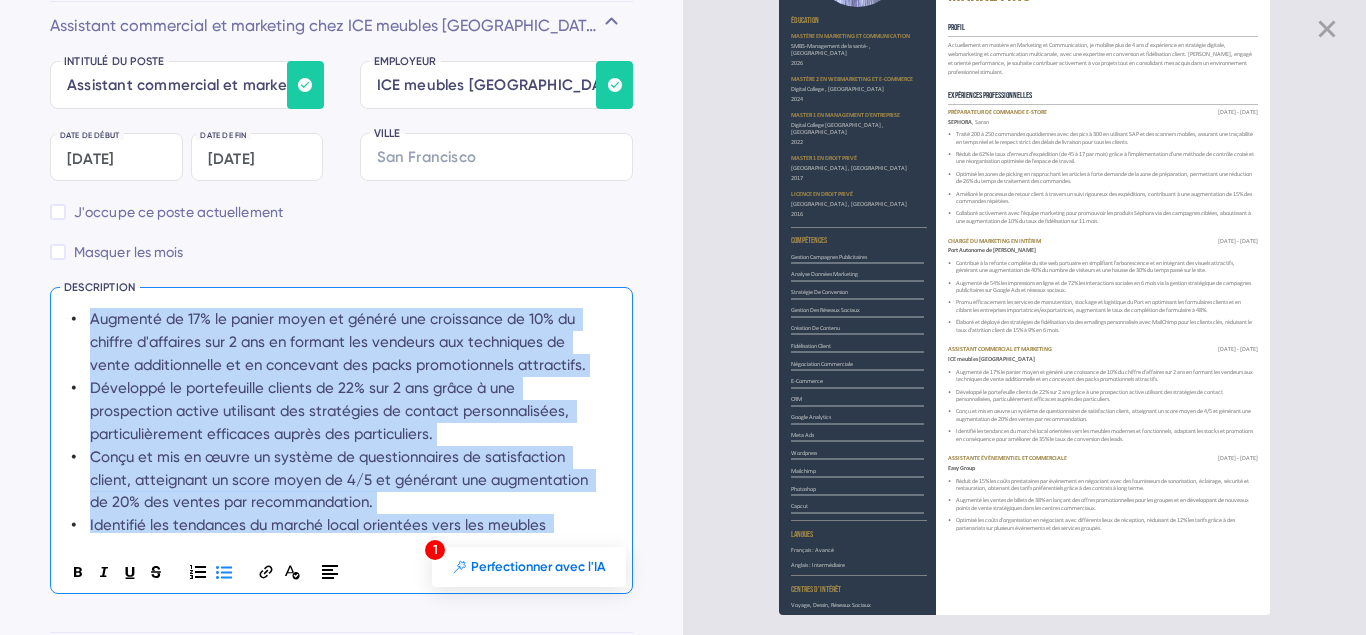drag, startPoint x: 571, startPoint y: 525, endPoint x: 62, endPoint y: 291, distance: 560.21155 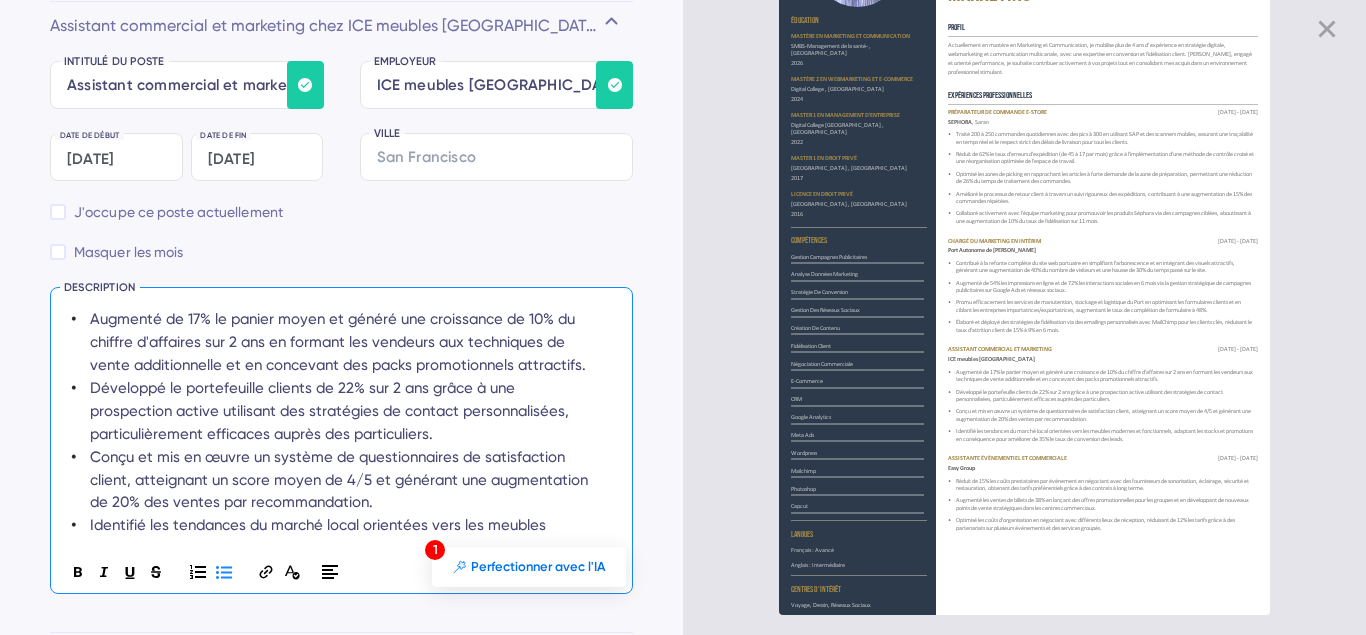 click on "Développé le portefeuille clients de 22% sur 2 ans grâce à une prospection active utilisant des stratégies de contact personnalisées, particulièrement efficaces auprès des particuliers." at bounding box center [331, 411] 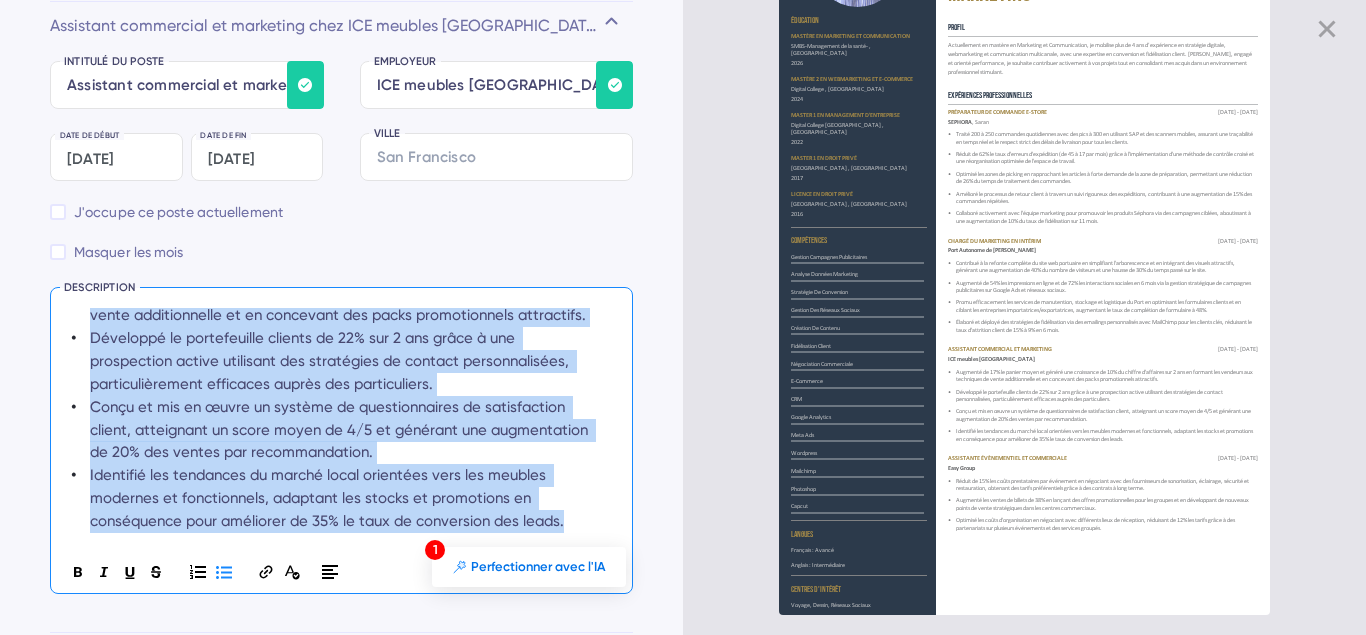 scroll, scrollTop: 0, scrollLeft: 0, axis: both 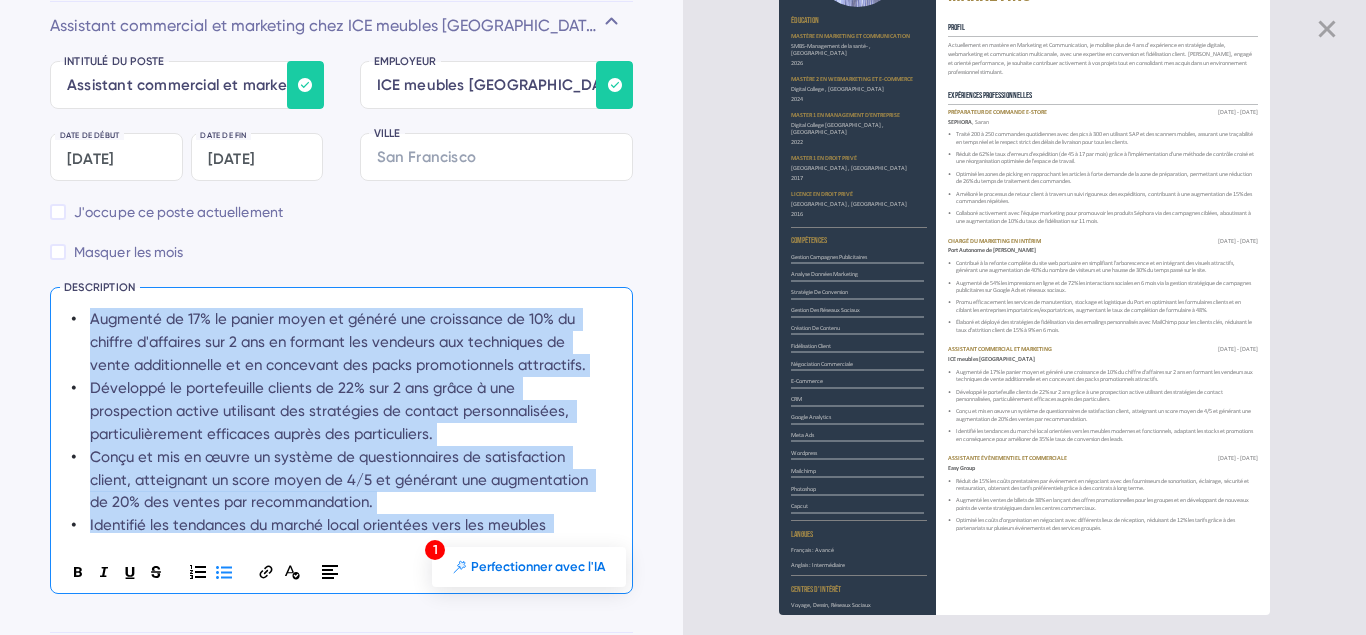 drag, startPoint x: 568, startPoint y: 516, endPoint x: 70, endPoint y: 288, distance: 547.7116 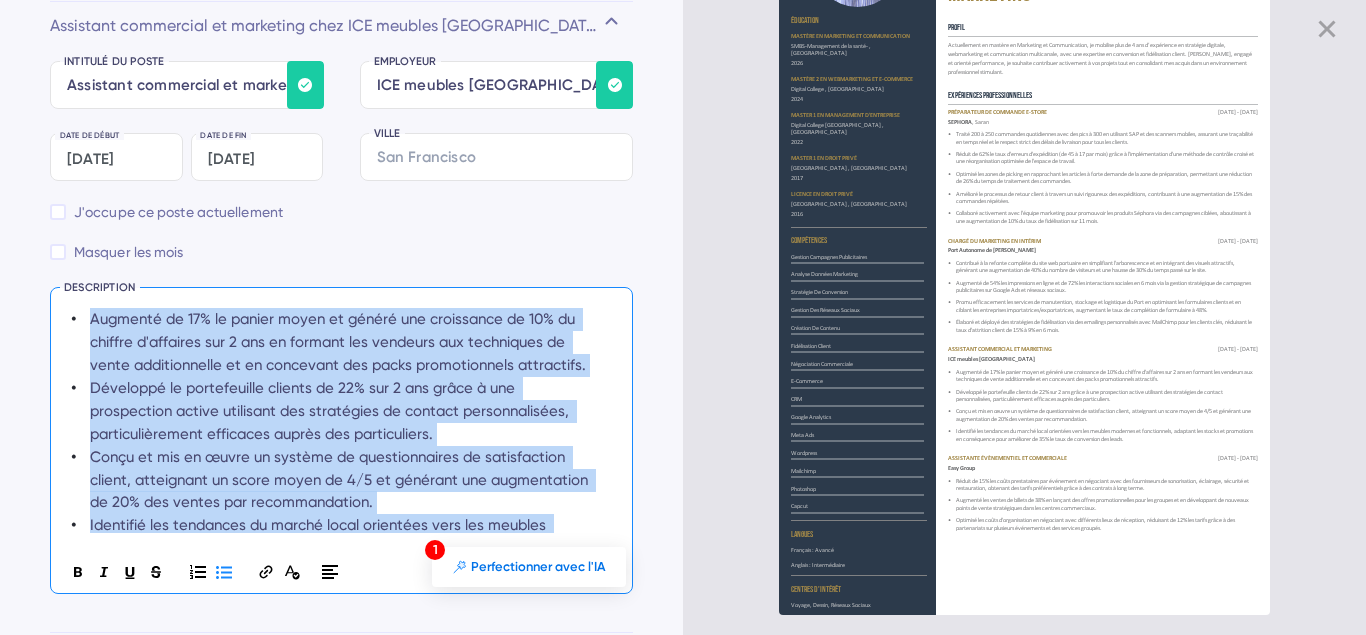 click on "Augmenté de 17% le panier moyen et généré une croissance de 10% du chiffre d'affaires sur 2 ans en formant les vendeurs aux techniques de vente additionnelle et en concevant des packs promotionnels attractifs. Développé le portefeuille clients de 22% sur 2 ans grâce à une prospection active utilisant des stratégies de contact personnalisées, particulièrement efficaces auprès des particuliers. Conçu et mis en œuvre un système de questionnaires de satisfaction client, atteignant un score moyen de 4/5 et générant une augmentation de 20% des ventes par recommandation. Identifié les tendances du marché local orientées vers les meubles modernes et fonctionnels, adaptant les stocks et promotions en conséquence pour améliorer de 35% le taux de conversion des leads." at bounding box center [334, 420] 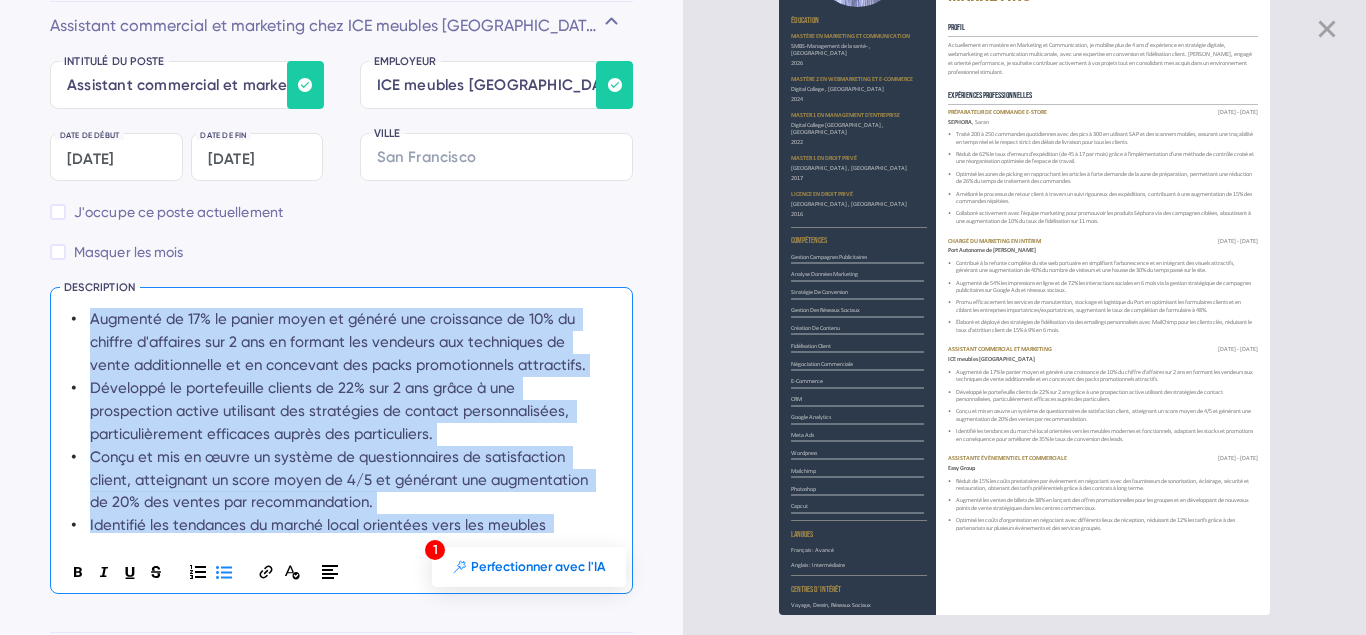 copy on "Augmenté de 17% le panier moyen et généré une croissance de 10% du chiffre d'affaires sur 2 ans en formant les vendeurs aux techniques de vente additionnelle et en concevant des packs promotionnels attractifs. Développé le portefeuille clients de 22% sur 2 ans grâce à une prospection active utilisant des stratégies de contact personnalisées, particulièrement efficaces auprès des particuliers. Conçu et mis en œuvre un système de questionnaires de satisfaction client, atteignant un score moyen de 4/5 et générant une augmentation de 20% des ventes par recommandation. Identifié les tendances du marché local orientées vers les meubles modernes et fonctionnels, adaptant les stocks et promotions en conséquence pour améliorer de 35% le taux de conversion des leads." 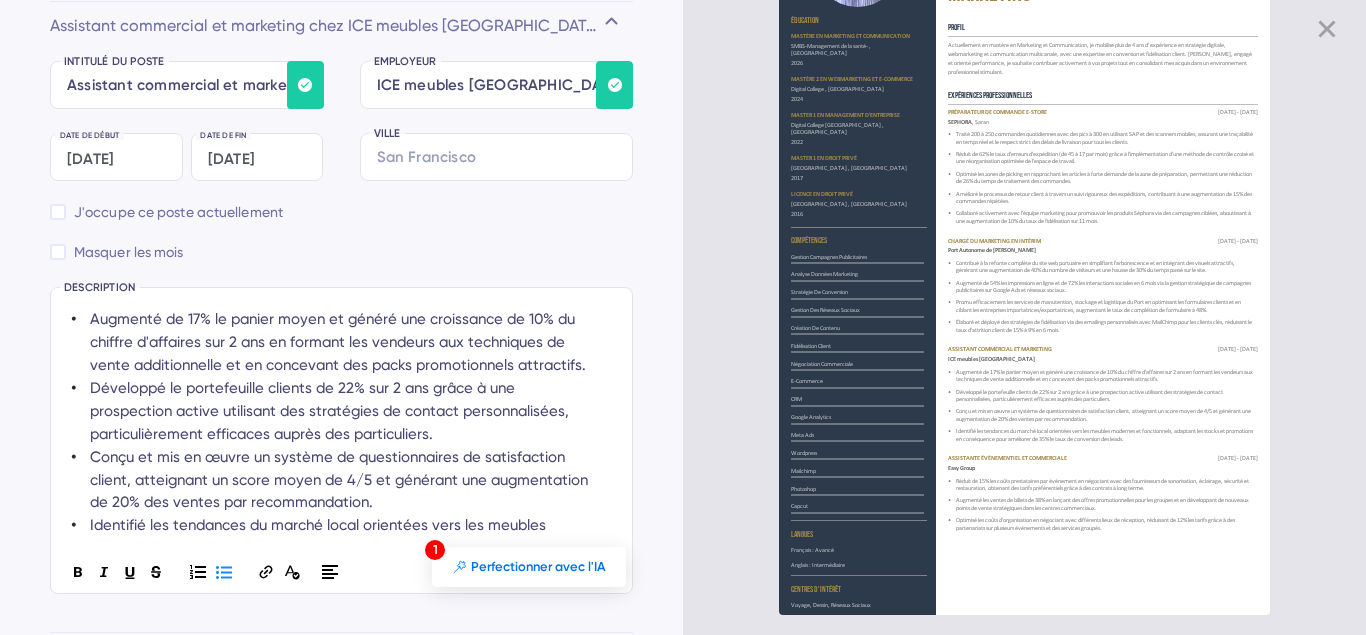 click on "INTITULÉ DU POSTE EMPLOYEUR Date de début [DATE] Date de fin [DATE] J'occupe ce poste actuellement Masquer les mois VILLE Ajouter une description à cette expérience DESCRIPTION Augmenté de 17% le panier moyen et généré une croissance de 10% du chiffre d'affaires sur 2 ans en formant les vendeurs aux techniques de vente additionnelle et en concevant des packs promotionnels attractifs. Développé le portefeuille clients de 22% sur 2 ans grâce à une prospection active utilisant des stratégies de contact personnalisées, particulièrement efficaces auprès des particuliers. Conçu et mis en œuvre un système de questionnaires de satisfaction client, atteignant un score moyen de 4/5 et générant une augmentation de 20% des ventes par recommandation. Identifié les tendances du marché local orientées vers les meubles modernes et fonctionnels, adaptant les stocks et promotions en conséquence pour améliorer de 35% le taux de conversion des leads. 1 Perfectionner avec l'IA" at bounding box center [341, 346] 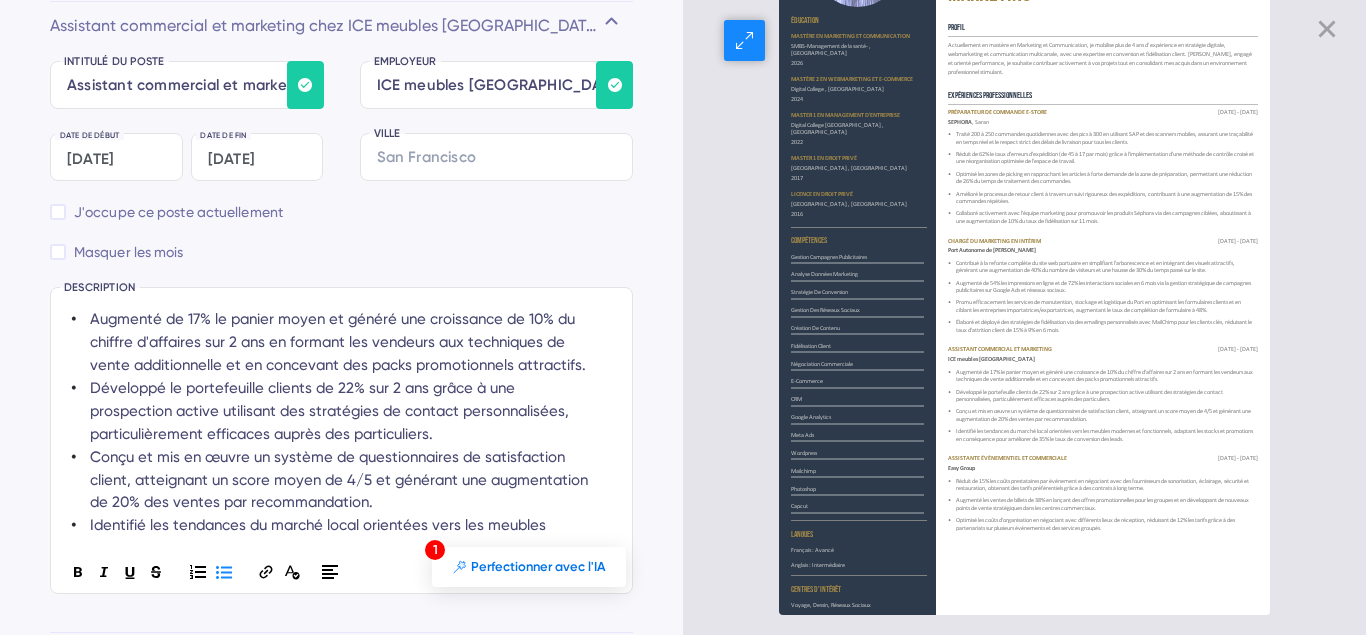 click on "Augmenté les ventes de billets de 38% en lançant des offres promotionnelles pour les groupes et en développant de nouveaux points de vente stratégiques dans les centres commerciaux." at bounding box center (1102, 504) 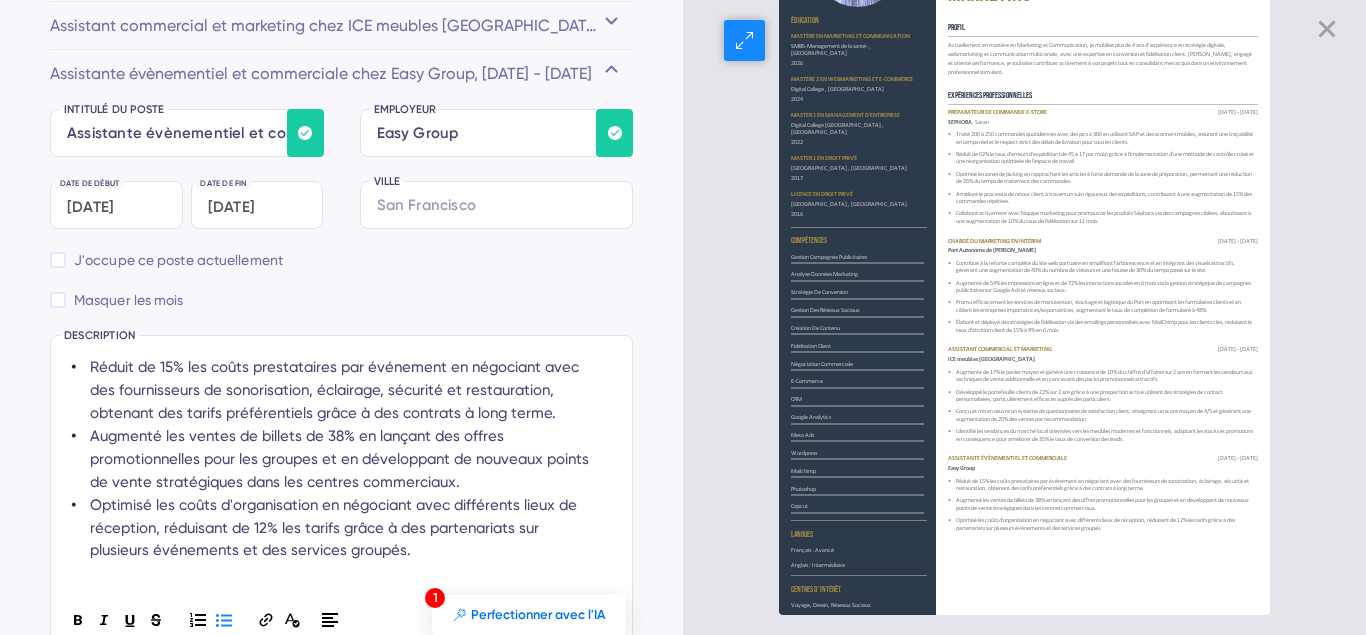 scroll, scrollTop: 3722, scrollLeft: 0, axis: vertical 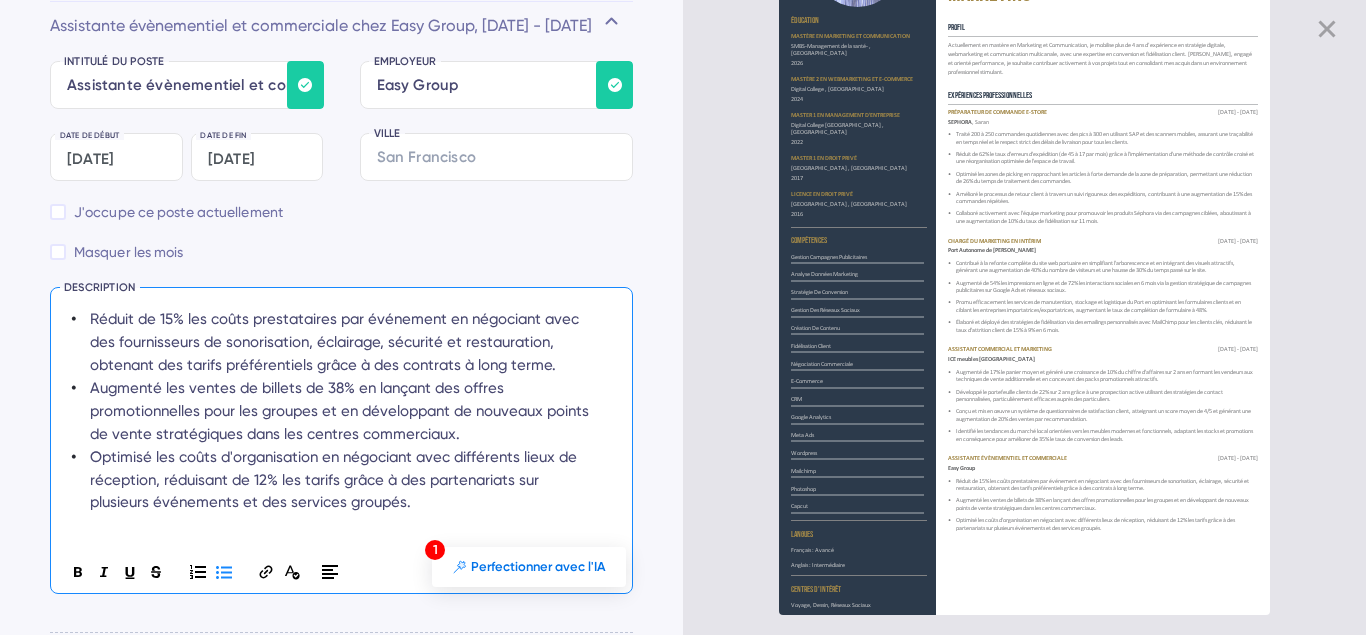 drag, startPoint x: 85, startPoint y: 321, endPoint x: 99, endPoint y: 319, distance: 14.142136 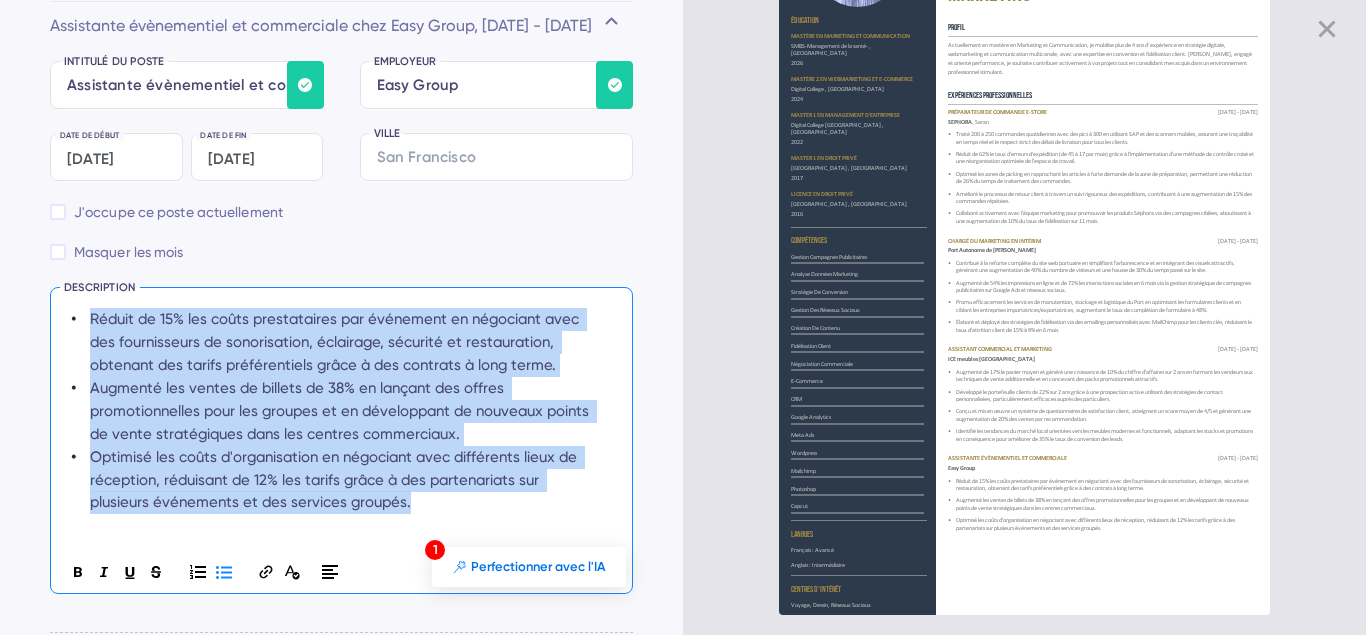 drag, startPoint x: 93, startPoint y: 315, endPoint x: 485, endPoint y: 504, distance: 435.18387 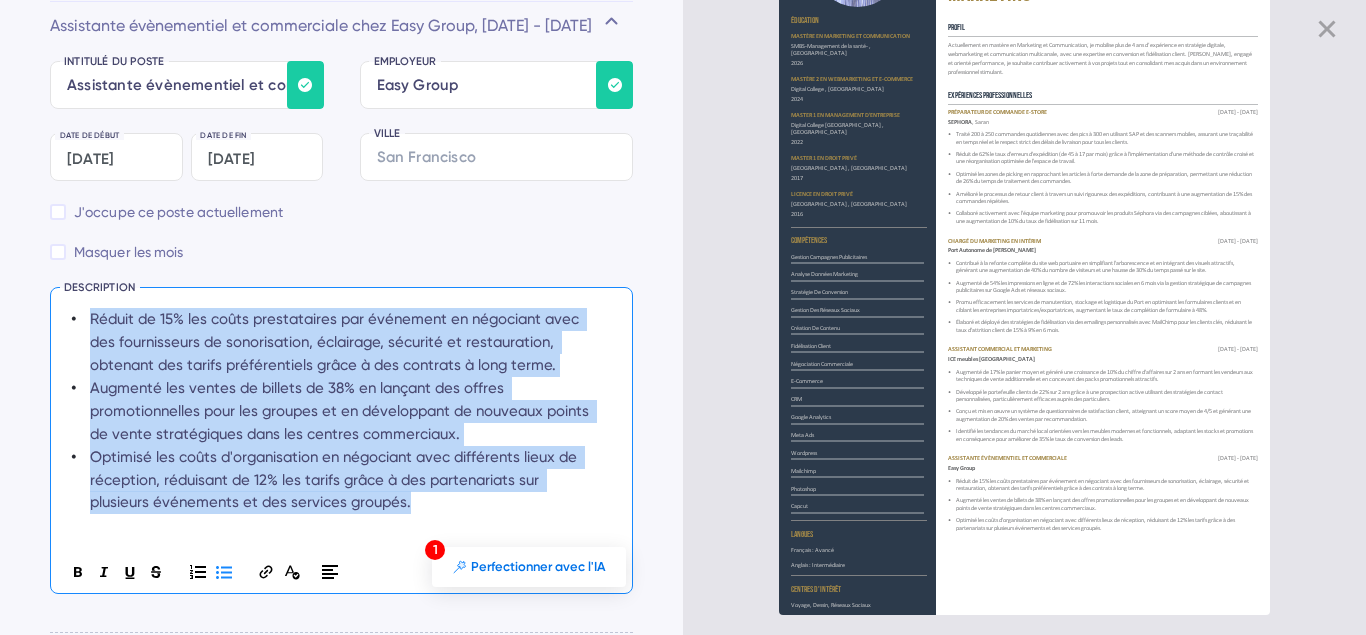 click on "Réduit de 15% les coûts prestataires par événement en négociant avec des fournisseurs de sonorisation, éclairage, sécurité et restauration, obtenant des tarifs préférentiels grâce à des contrats à long terme. Augmenté les ventes de billets de 38% en lançant des offres promotionnelles pour les groupes et en développant de nouveaux points de vente stratégiques dans les centres commerciaux. Optimisé les coûts d'organisation en négociant avec différents lieux de réception, réduisant de 12% les tarifs grâce à des partenariats sur plusieurs événements et des services groupés." at bounding box center [334, 411] 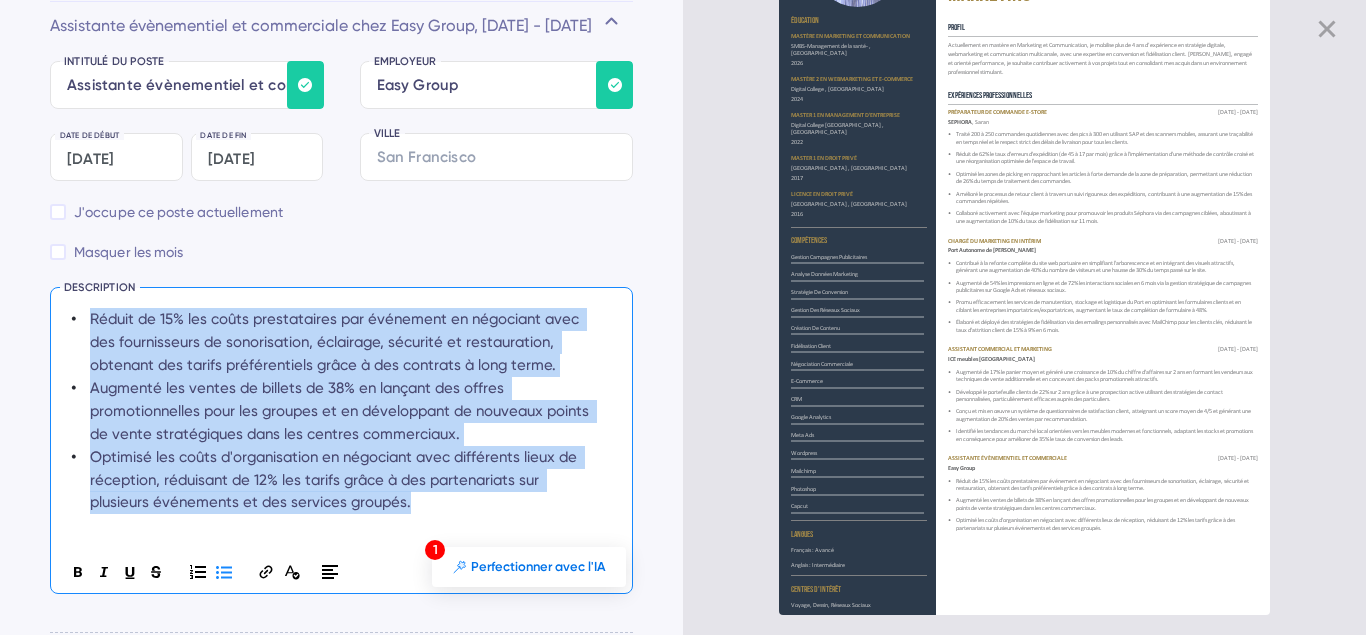 copy on "Réduit de 15% les coûts prestataires par événement en négociant avec des fournisseurs de sonorisation, éclairage, sécurité et restauration, obtenant des tarifs préférentiels grâce à des contrats à long terme. Augmenté les ventes de billets de 38% en lançant des offres promotionnelles pour les groupes et en développant de nouveaux points de vente stratégiques dans les centres commerciaux. Optimisé les coûts d'organisation en négociant avec différents lieux de réception, réduisant de 12% les tarifs grâce à des partenariats sur plusieurs événements et des services groupés." 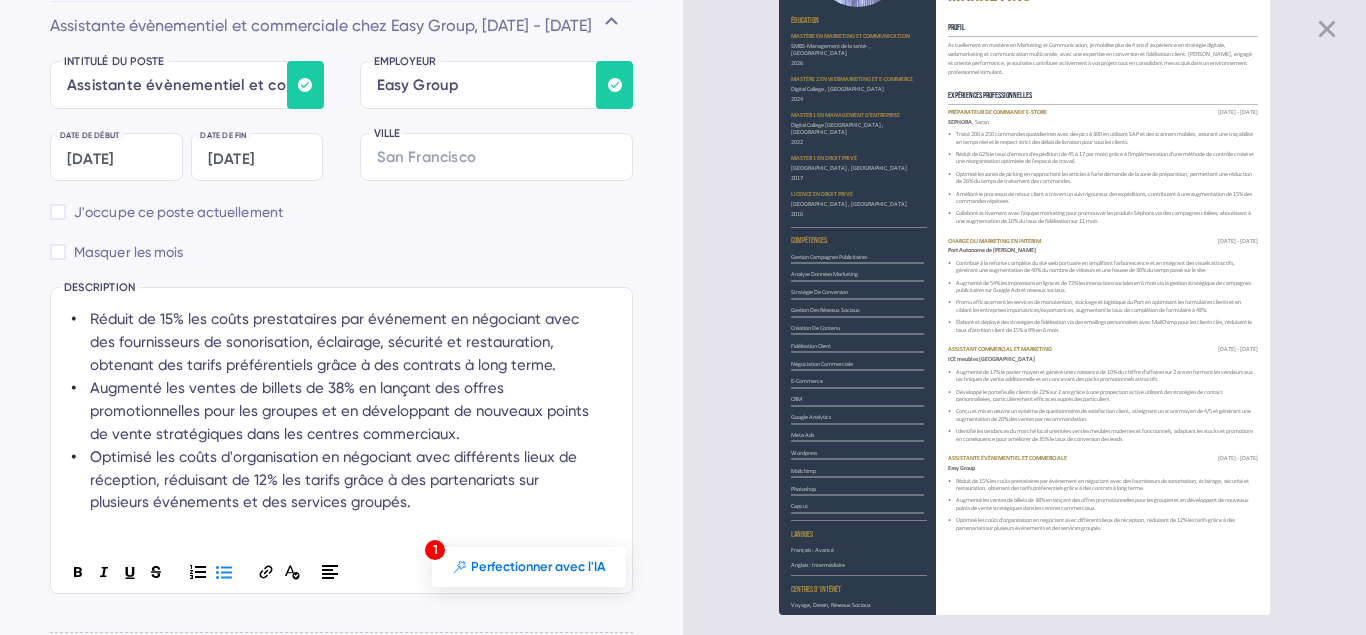 click on "INTITULÉ DU POSTE EMPLOYEUR Date de début [DATE] Date de fin [DATE] J'occupe ce poste actuellement Masquer les mois VILLE Ajouter une description à cette expérience DESCRIPTION Réduit de 15% les coûts prestataires par événement en négociant avec des fournisseurs de sonorisation, éclairage, sécurité et restauration, obtenant des tarifs préférentiels grâce à des contrats à long terme. Augmenté les ventes de billets de 38% en lançant des offres promotionnelles pour les groupes et en développant de nouveaux points de vente stratégiques dans les centres commerciaux. Optimisé les coûts d'organisation en négociant avec différents lieux de réception, réduisant de 12% les tarifs grâce à des partenariats sur plusieurs événements et des services groupés. Saisissez un intitulé de poste ou une description pour pouvoir utiliser cette fonction 1 Perfectionner avec l'IA" at bounding box center [341, 346] 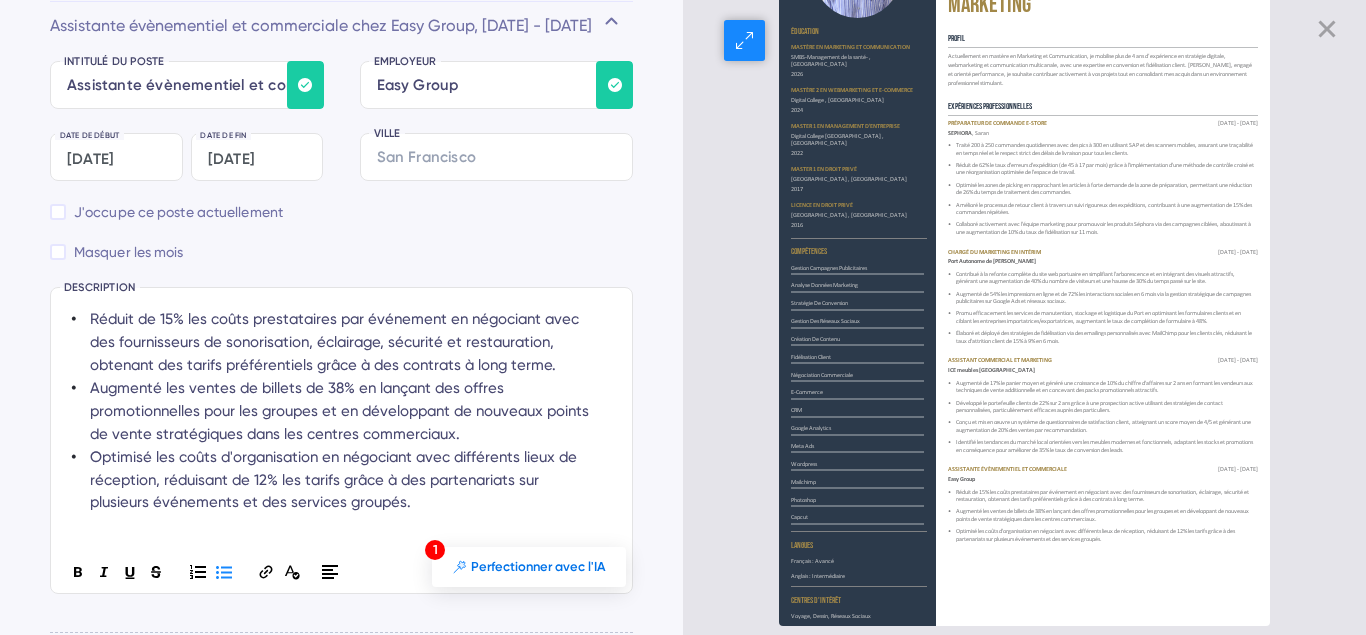 scroll, scrollTop: 112, scrollLeft: 0, axis: vertical 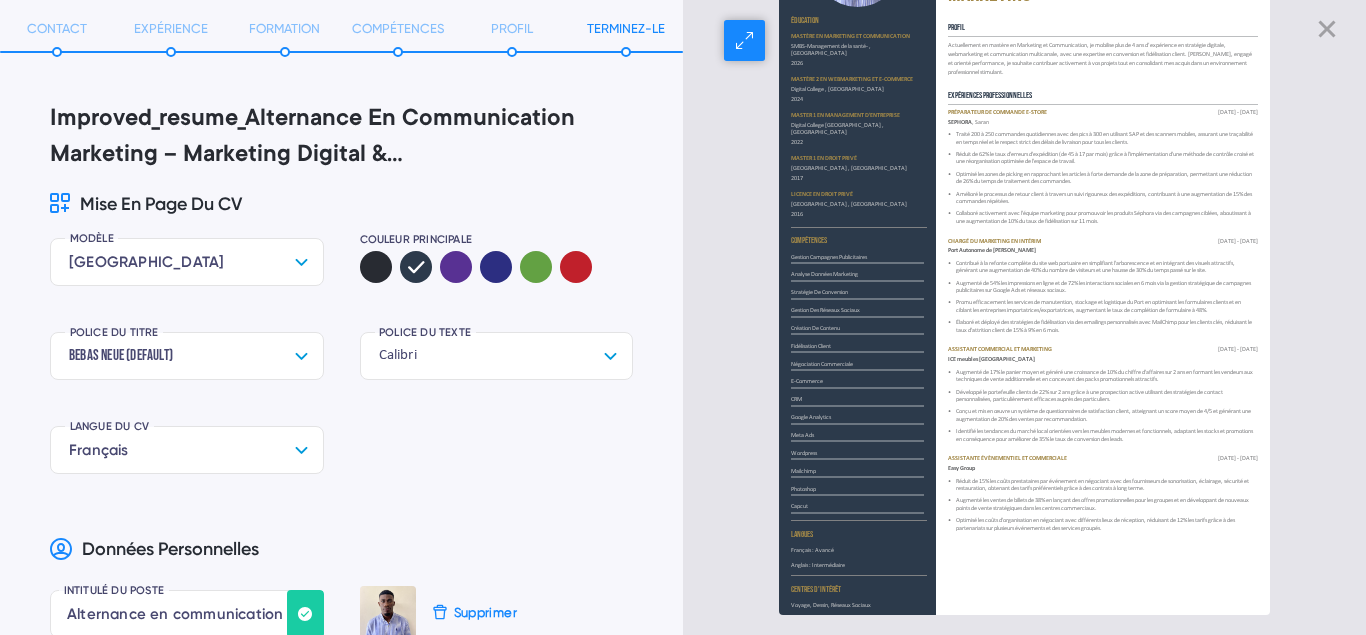 click on "Actuellement en mastère en Marketing et Communication, je mobilise plus de 4 ans d’expérience en stratégie digitale, webmarketing et communication multicanale, avec une expertise en conversion et fidélisation client. [PERSON_NAME], engagé et orienté performance, je souhaite contribuer activement à vos projets tout en consolidant mes acquis dans un environnement professionnel stimulant." at bounding box center (1100, 59) 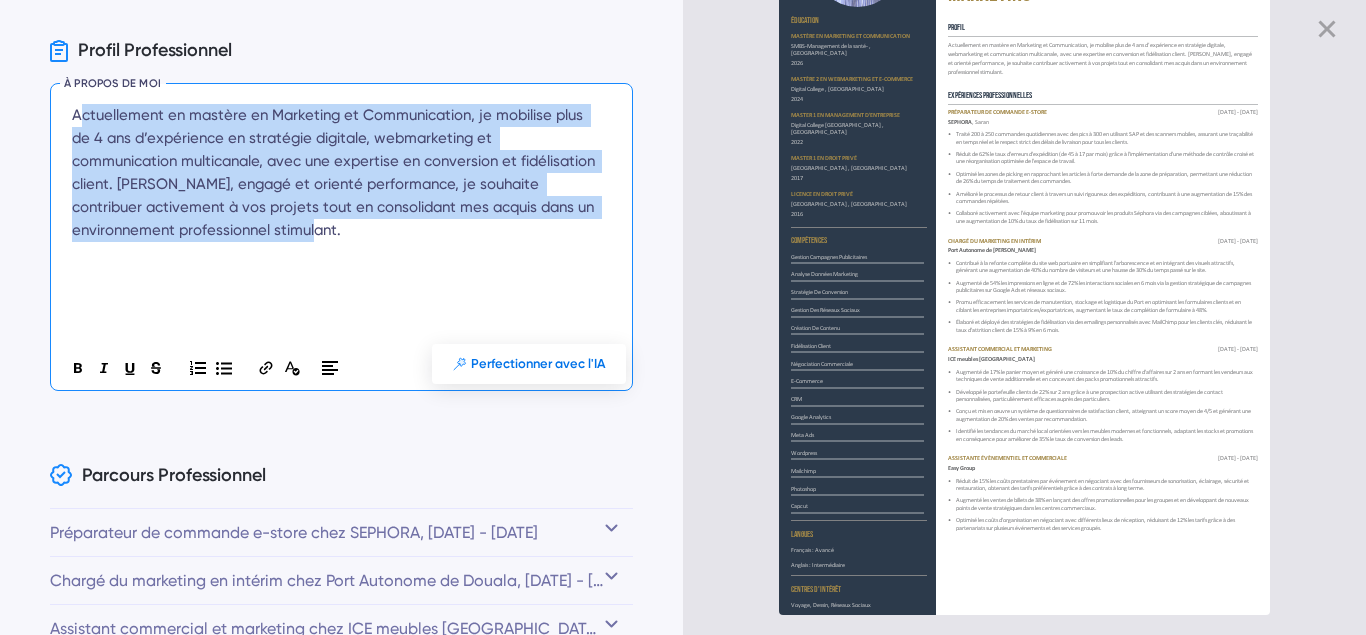 drag, startPoint x: 344, startPoint y: 239, endPoint x: 75, endPoint y: 113, distance: 297.04712 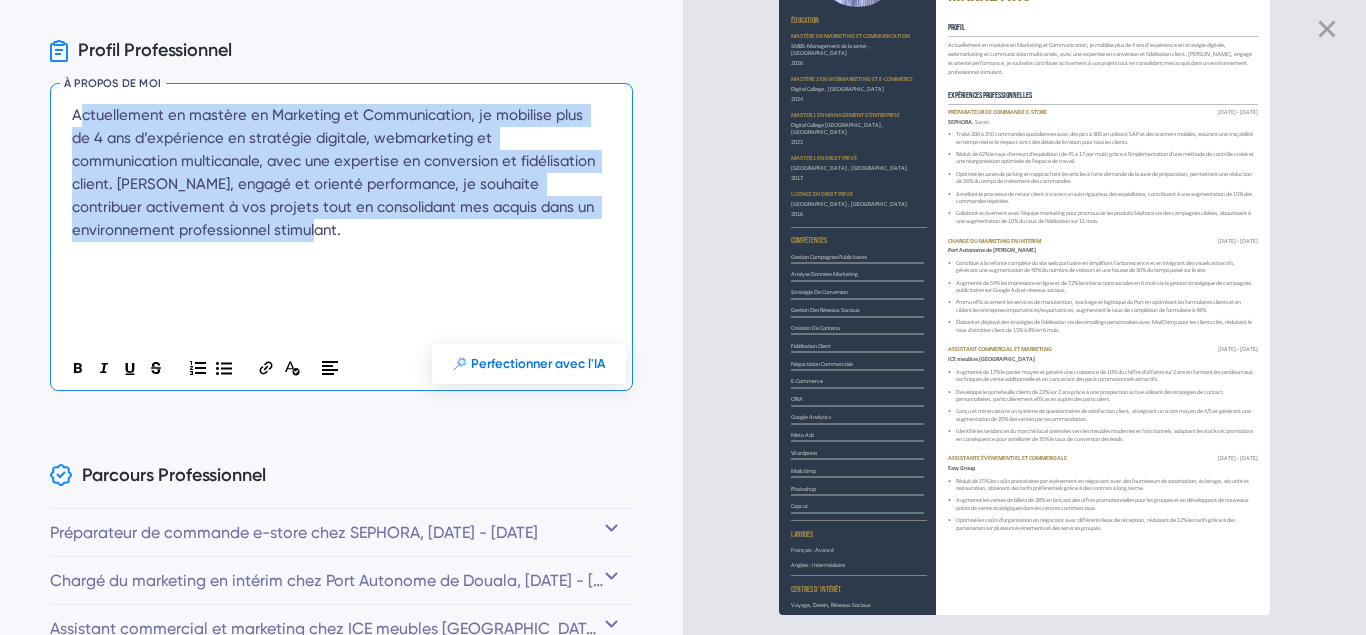 click on "Actuellement en mastère en Marketing et Communication, je mobilise plus de 4 ans d’expérience en stratégie digitale, webmarketing et communication multicanale, avec une expertise en conversion et fidélisation client. [PERSON_NAME], engagé et orienté performance, je souhaite contribuer activement à vos projets tout en consolidant mes acquis dans un environnement professionnel stimulant." at bounding box center (334, 173) 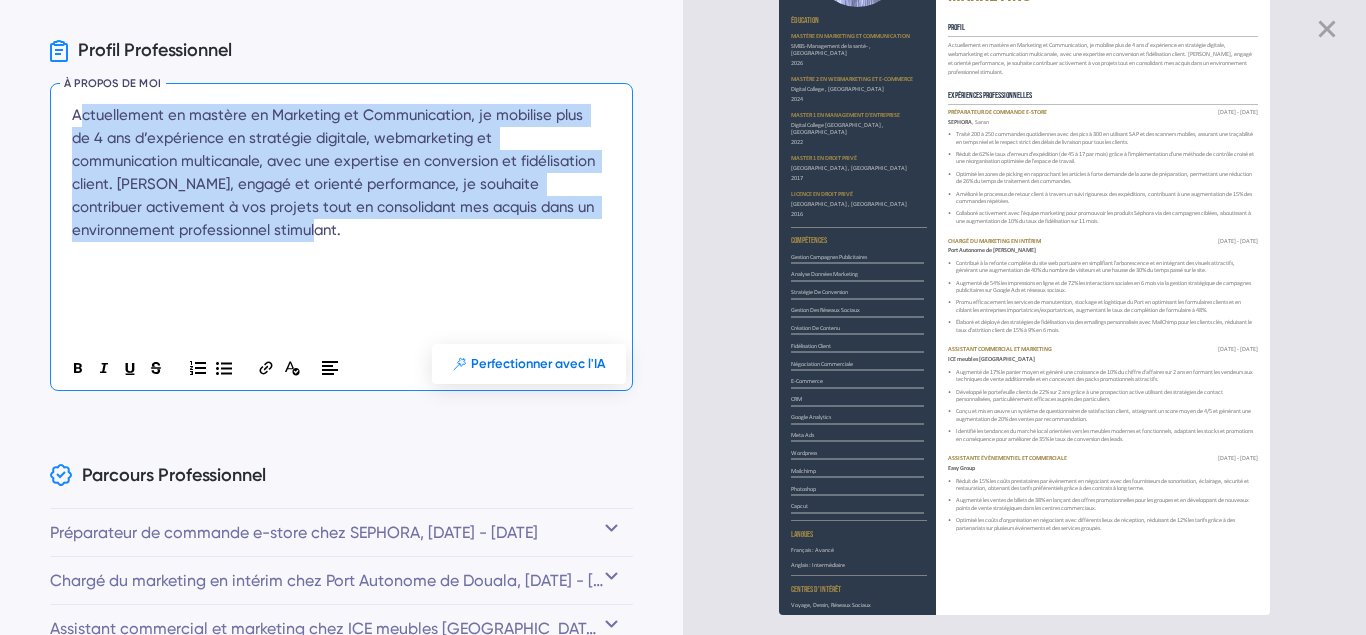 copy on "Actuellement en mastère en Marketing et Communication, je mobilise plus de 4 ans d’expérience en stratégie digitale, webmarketing et communication multicanale, avec une expertise en conversion et fidélisation client. [PERSON_NAME], engagé et orienté performance, je souhaite contribuer activement à vos projets tout en consolidant mes acquis dans un environnement professionnel stimulant." 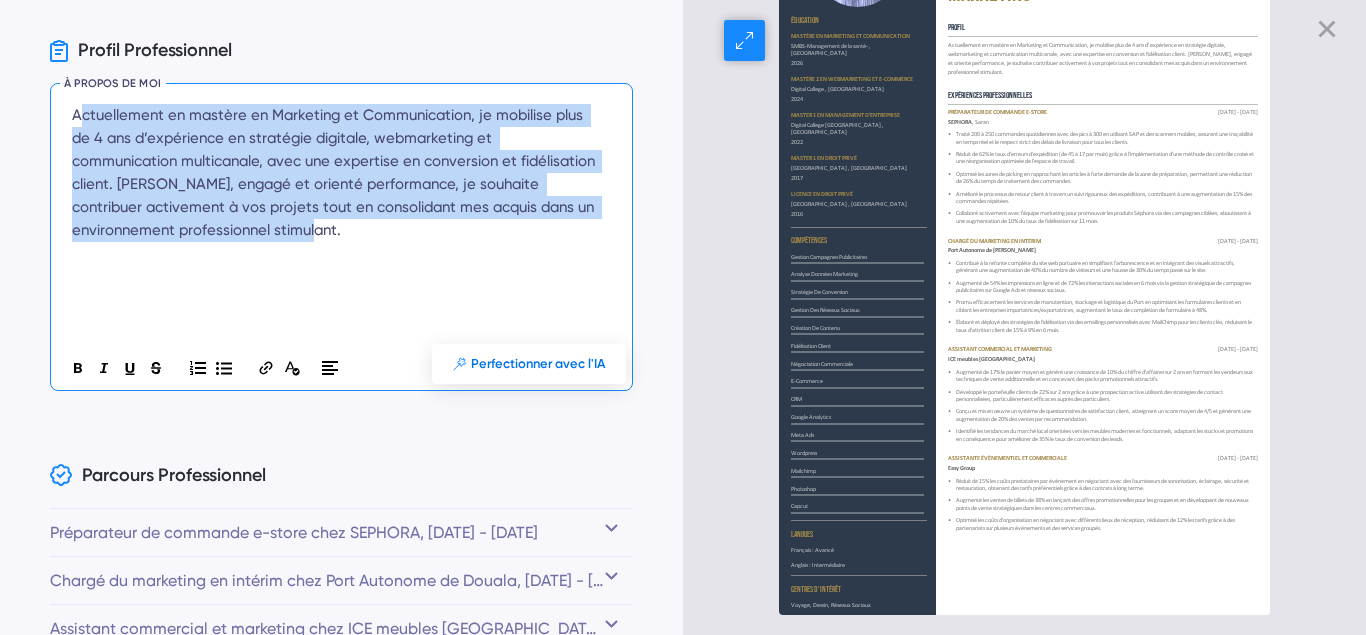 click on "• Augmenté de 17% le panier moyen et généré une croissance de 10% du chiffre d'affaires sur 2 ans en formant les vendeurs aux techniques de vente additionnelle et en concevant des packs promotionnels attractifs. • Développé le portefeuille clients de 22% sur 2 ans grâce à une prospection active utilisant des stratégies de contact personnalisées, particulièrement efficaces auprès des particuliers. • Conçu et mis en œuvre un système de questionnaires de satisfaction client, atteignant un score moyen de 4/5 et générant une augmentation de 20% des ventes par recommandation. • Identifié les tendances du marché local orientées vers les meubles modernes et fonctionnels, adaptant les stocks et promotions en conséquence pour améliorer de 35% le taux de conversion des leads." at bounding box center (1103, 406) 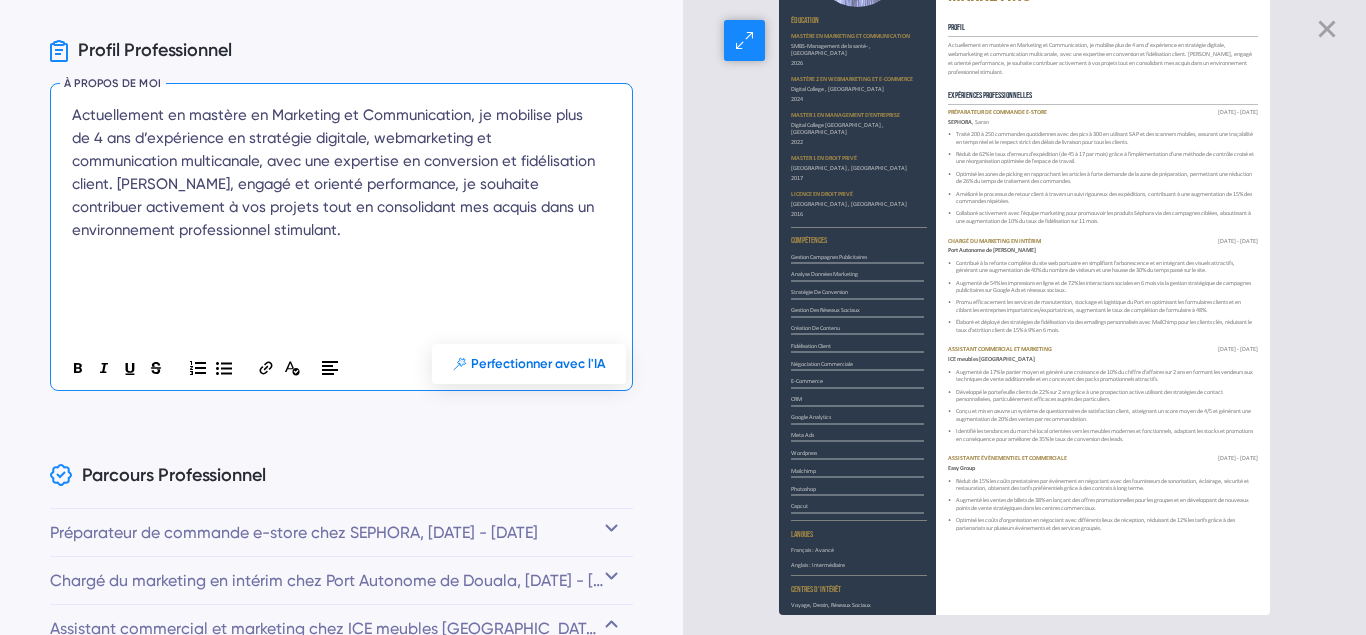 scroll, scrollTop: 3674, scrollLeft: 0, axis: vertical 